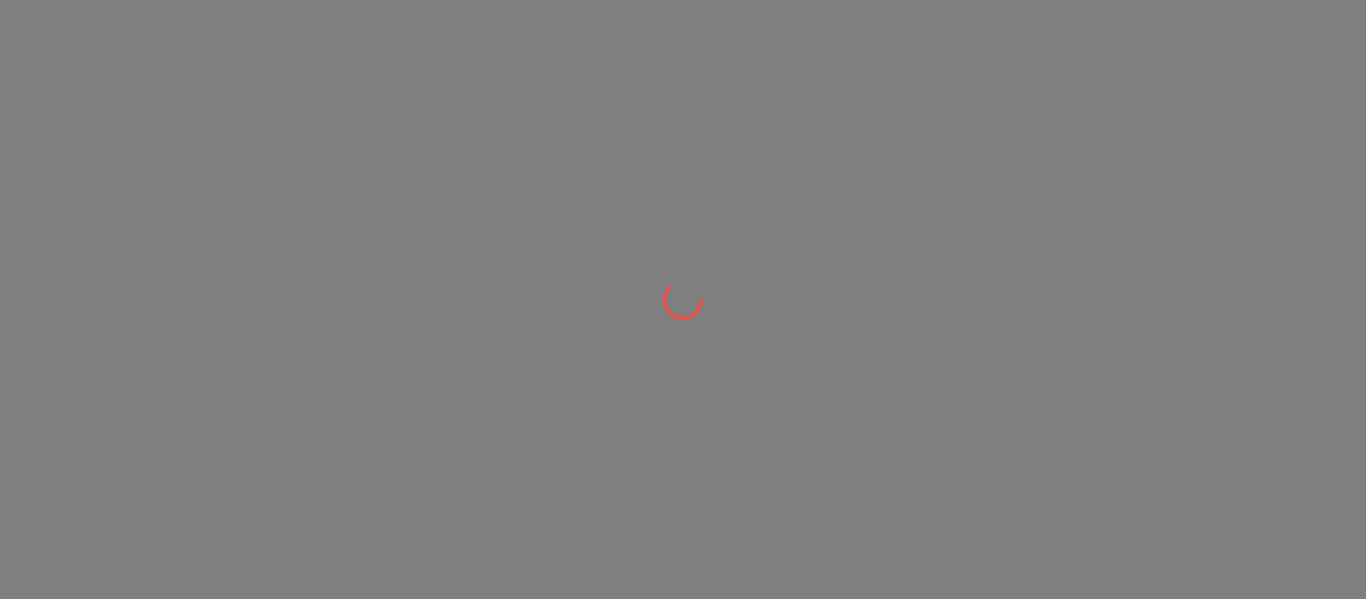 scroll, scrollTop: 0, scrollLeft: 0, axis: both 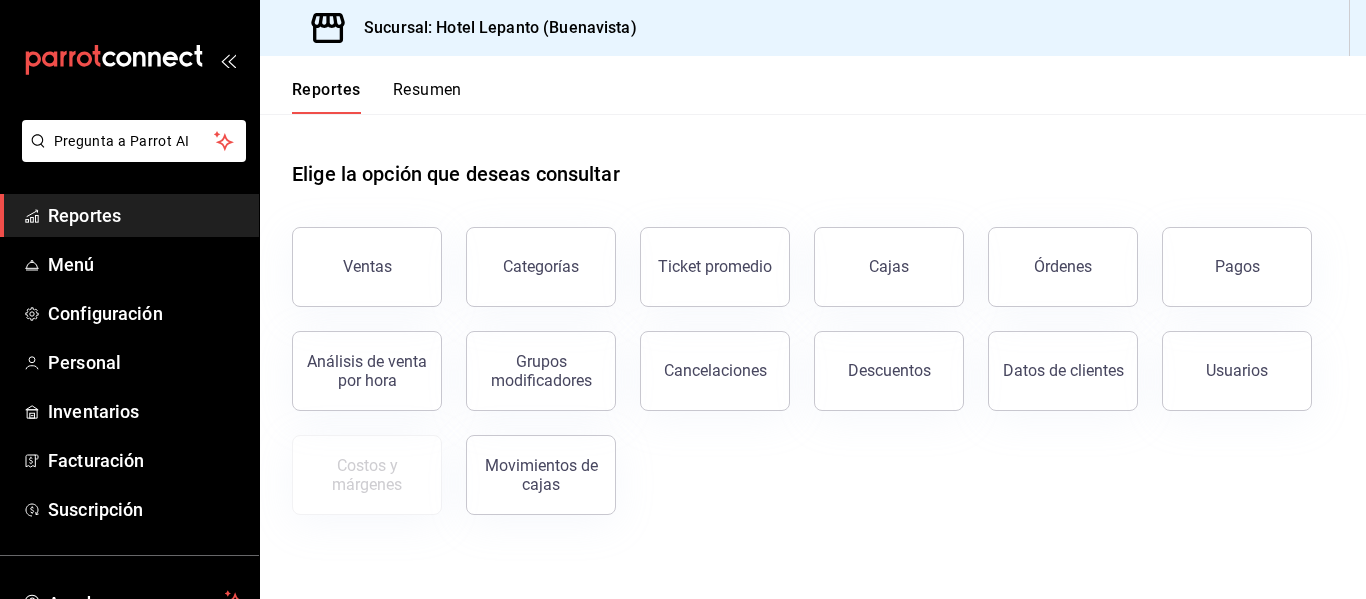 click on "Ventas" at bounding box center [367, 267] 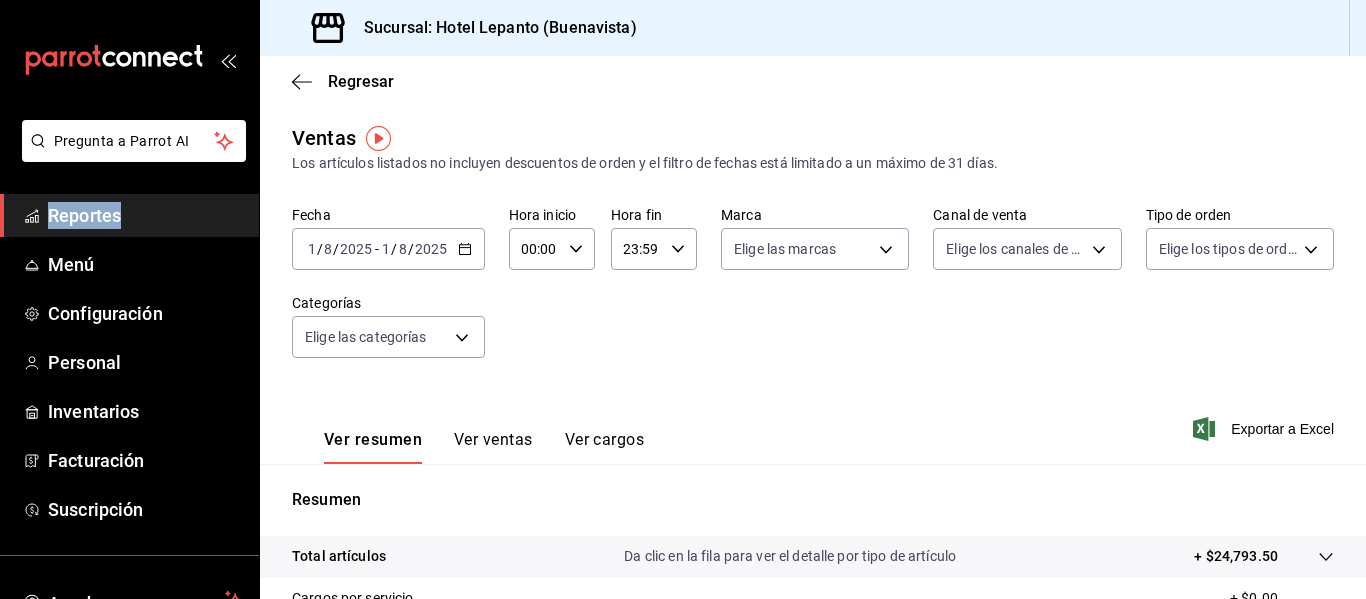 click 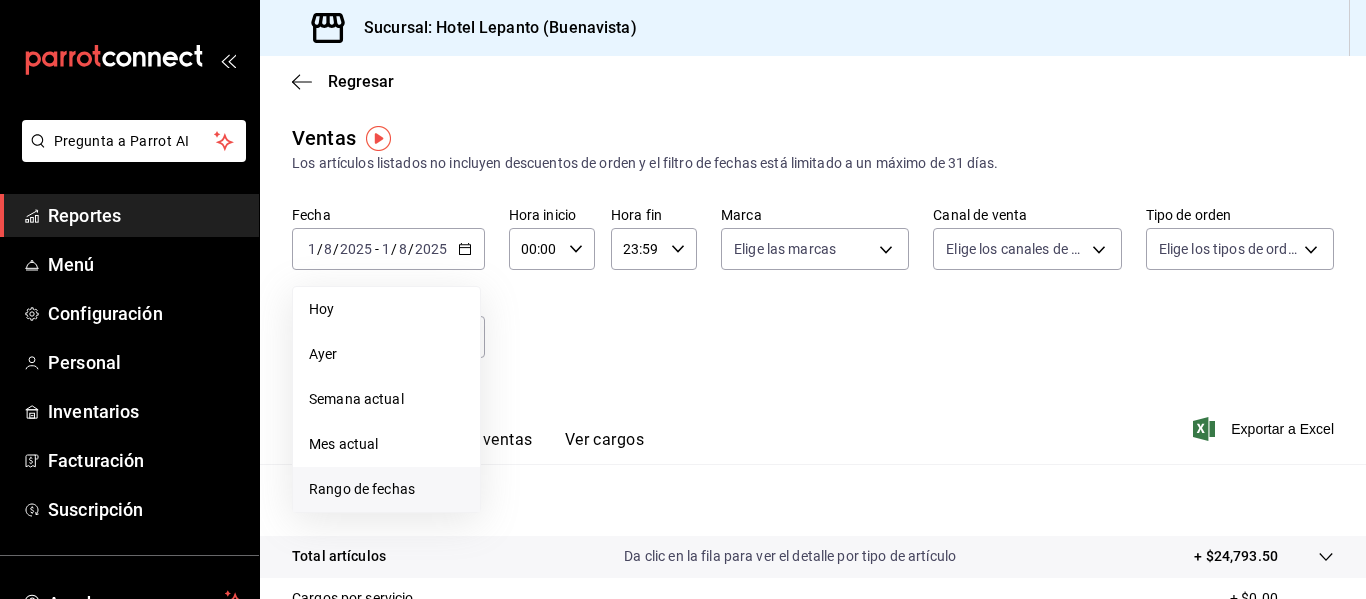 click on "Rango de fechas" at bounding box center (386, 489) 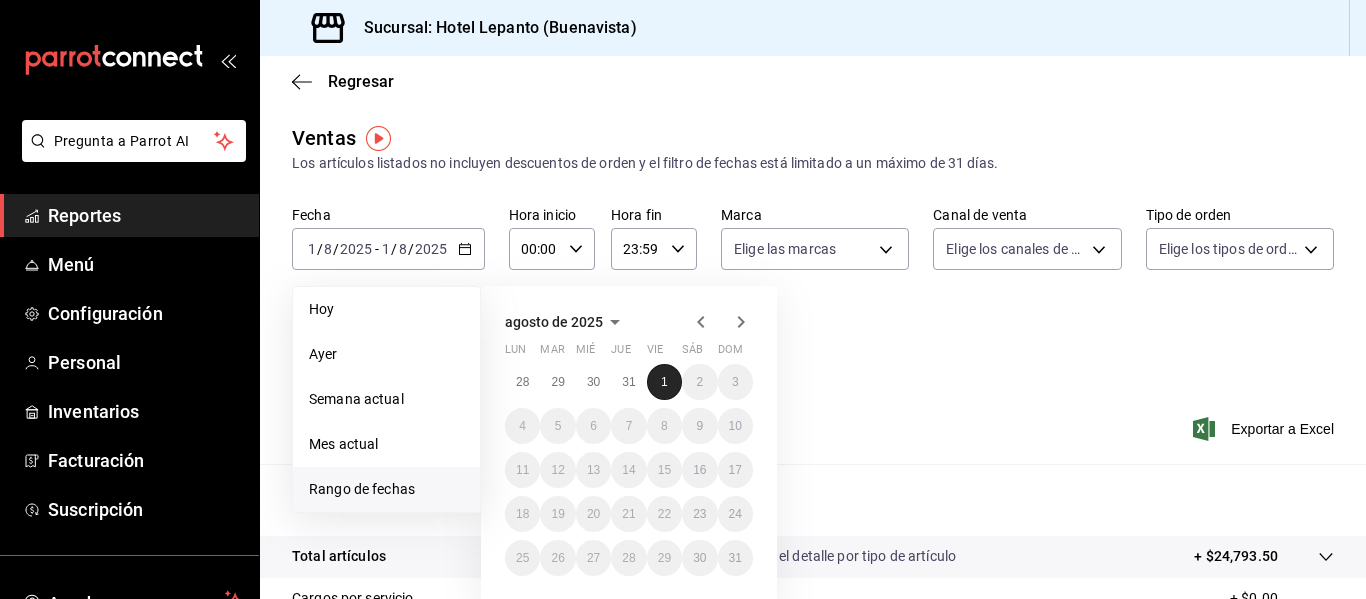 click on "1" at bounding box center [664, 382] 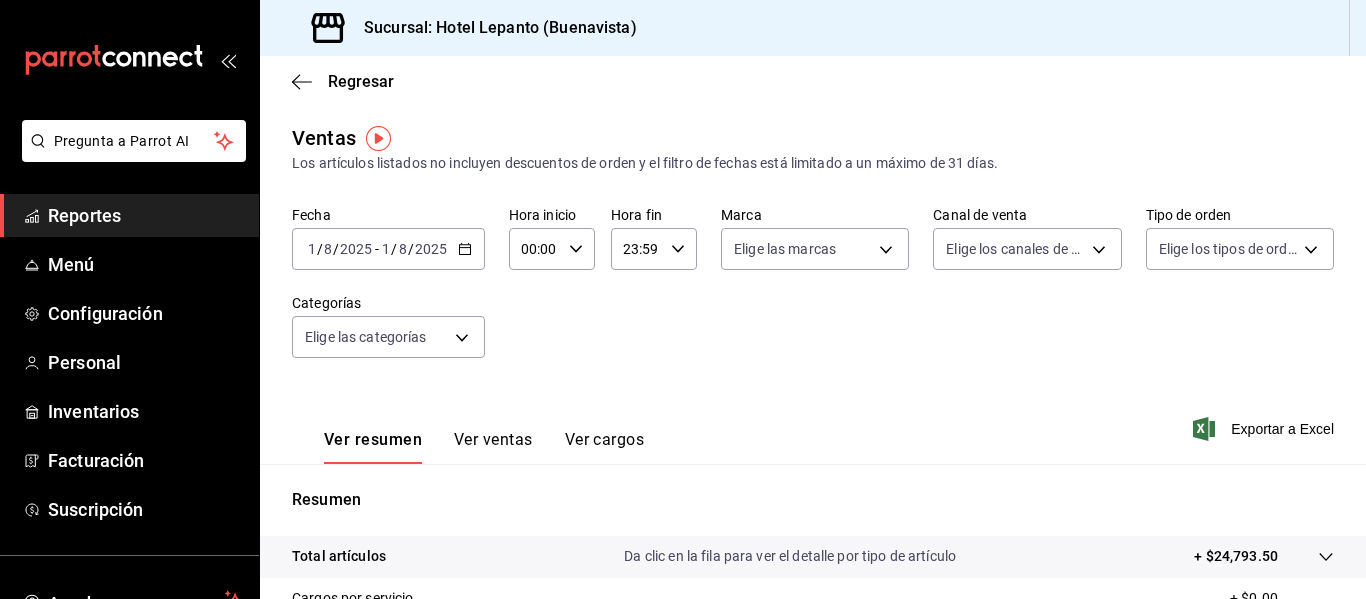click on "Fecha 2025-08-01 1 / 8 / 2025 - 2025-08-01 1 / 8 / 2025 Hora inicio 00:00 Hora inicio Hora fin 23:59 Hora fin Marca Elige las marcas Canal de venta Elige los canales de venta Tipo de orden Elige los tipos de orden Categorías Elige las categorías" at bounding box center (813, 294) 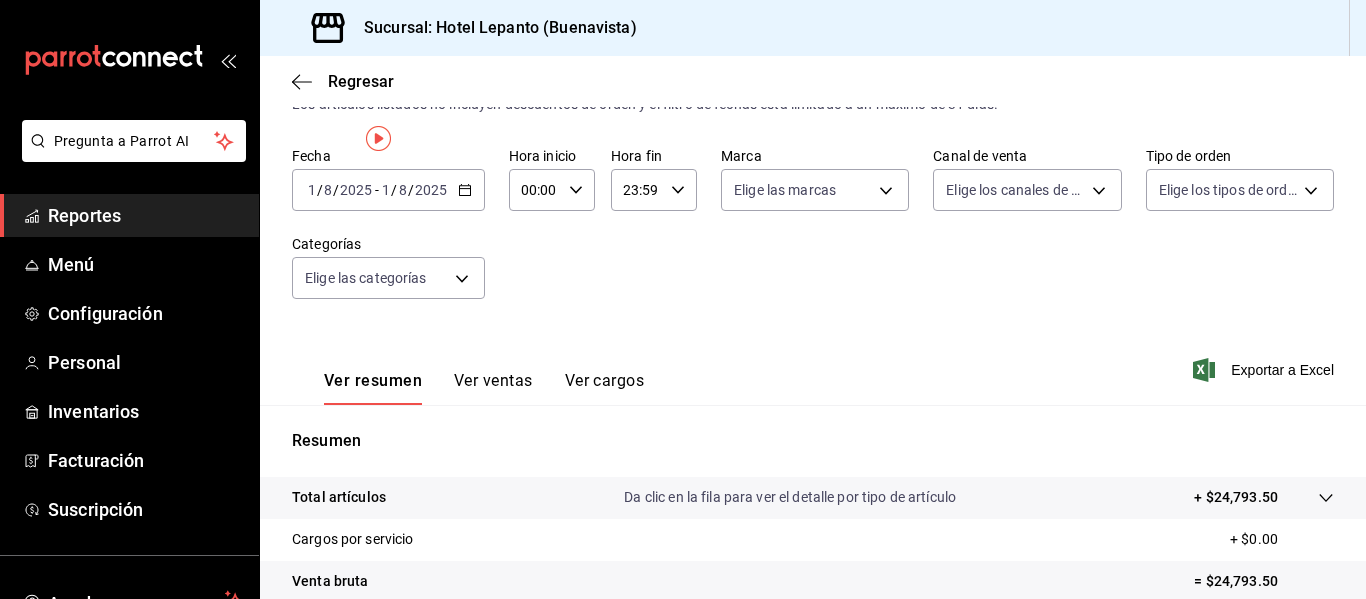 scroll, scrollTop: 0, scrollLeft: 0, axis: both 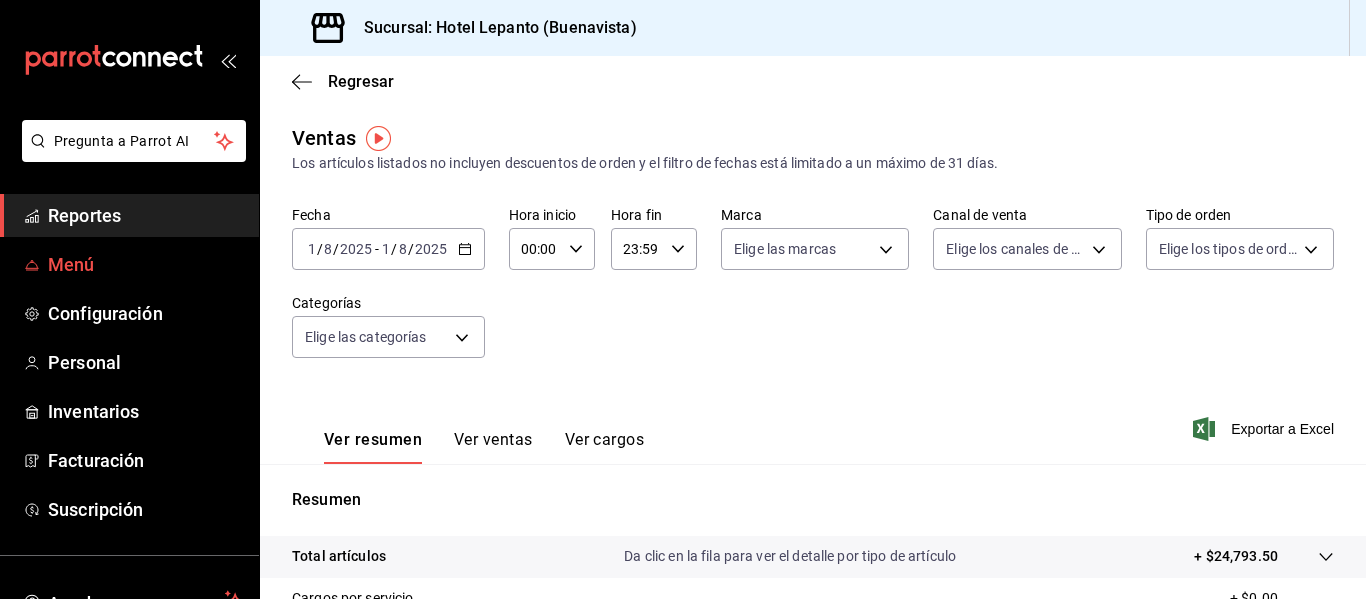 click on "Menú" at bounding box center [129, 264] 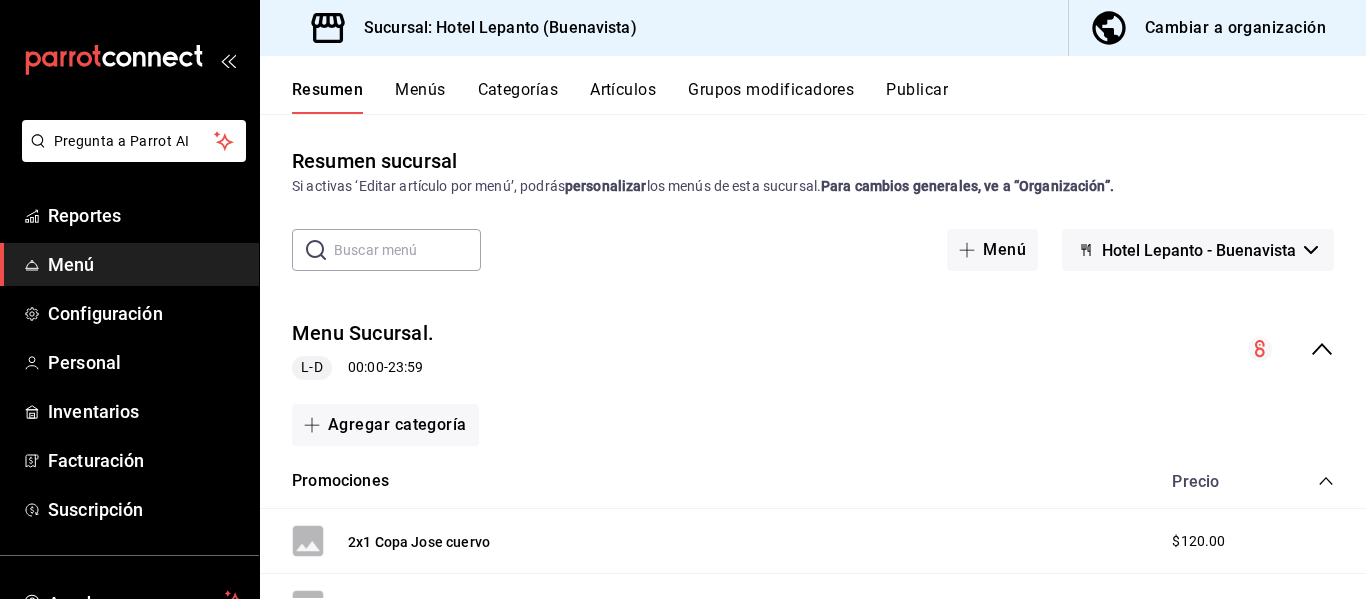 scroll, scrollTop: 400, scrollLeft: 0, axis: vertical 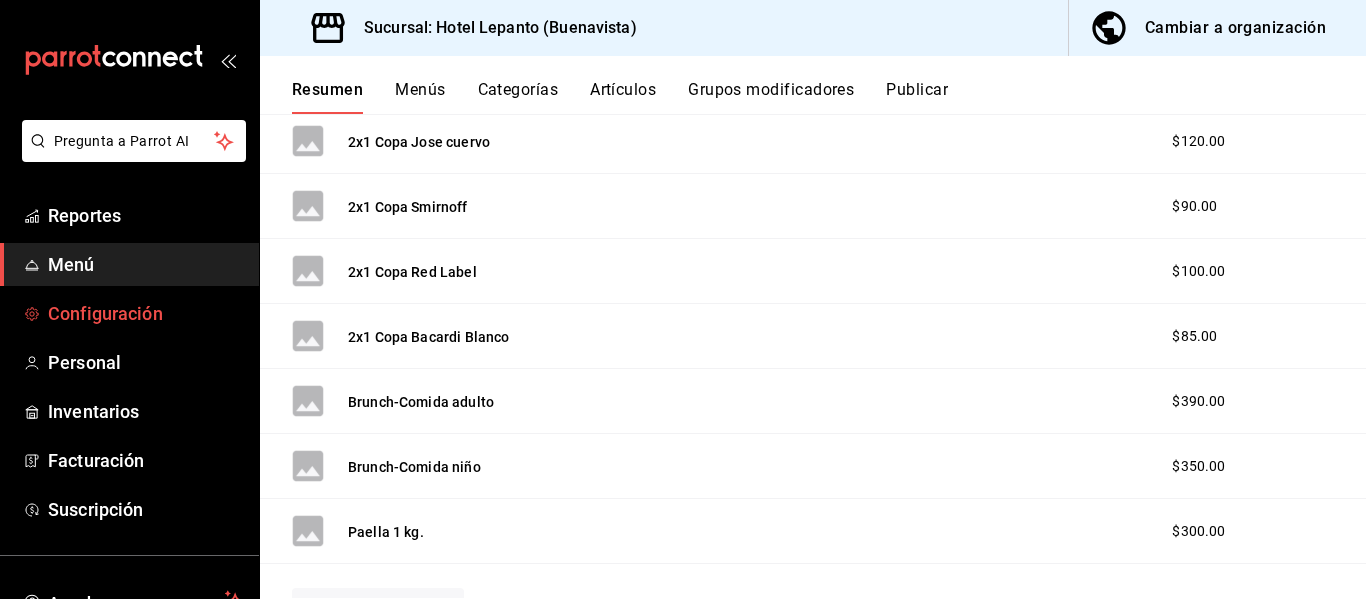 click on "Configuración" at bounding box center [145, 313] 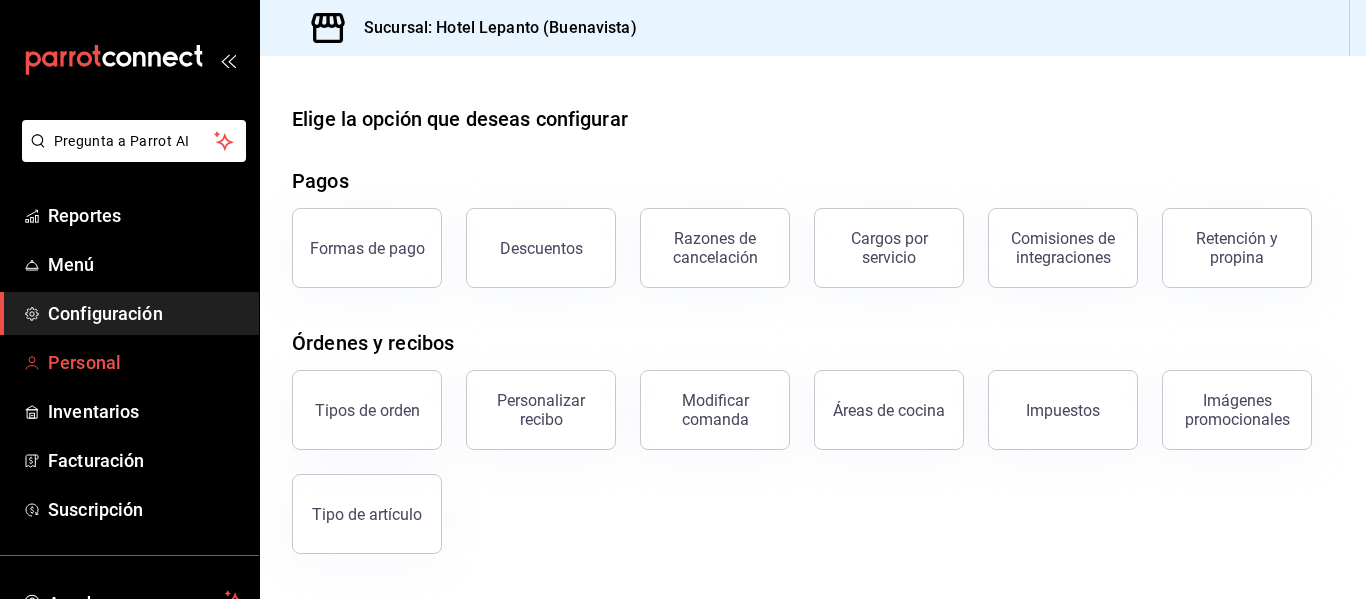 click on "Personal" at bounding box center (129, 362) 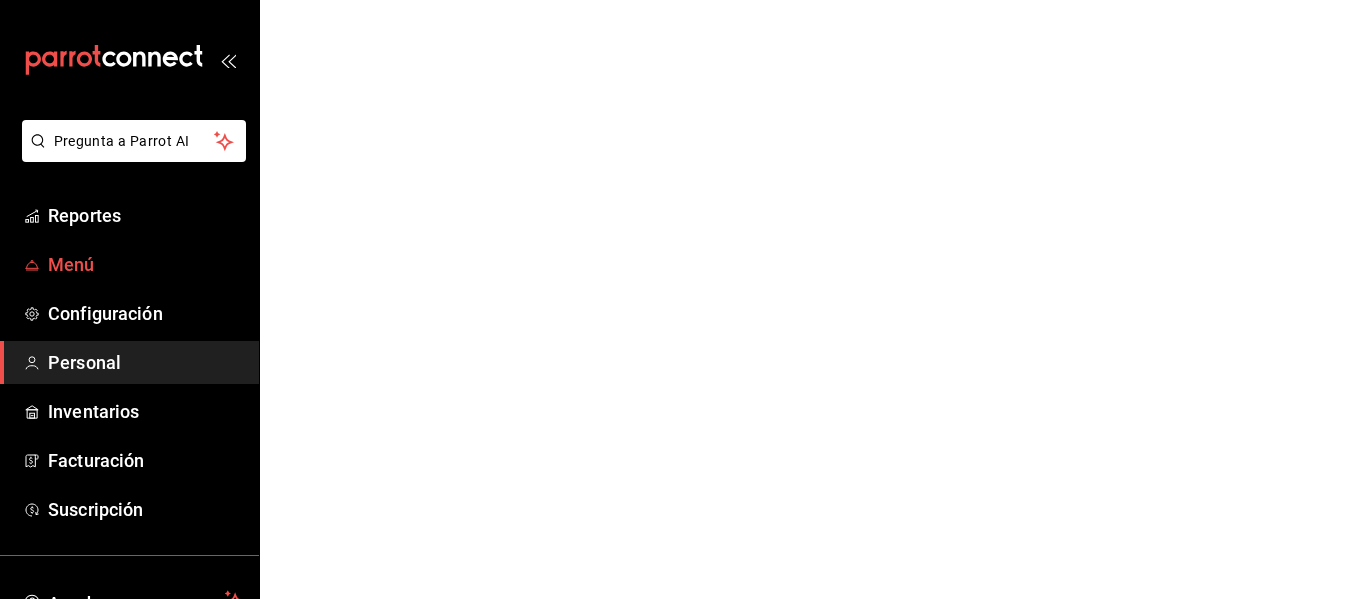 click on "Menú" at bounding box center [145, 264] 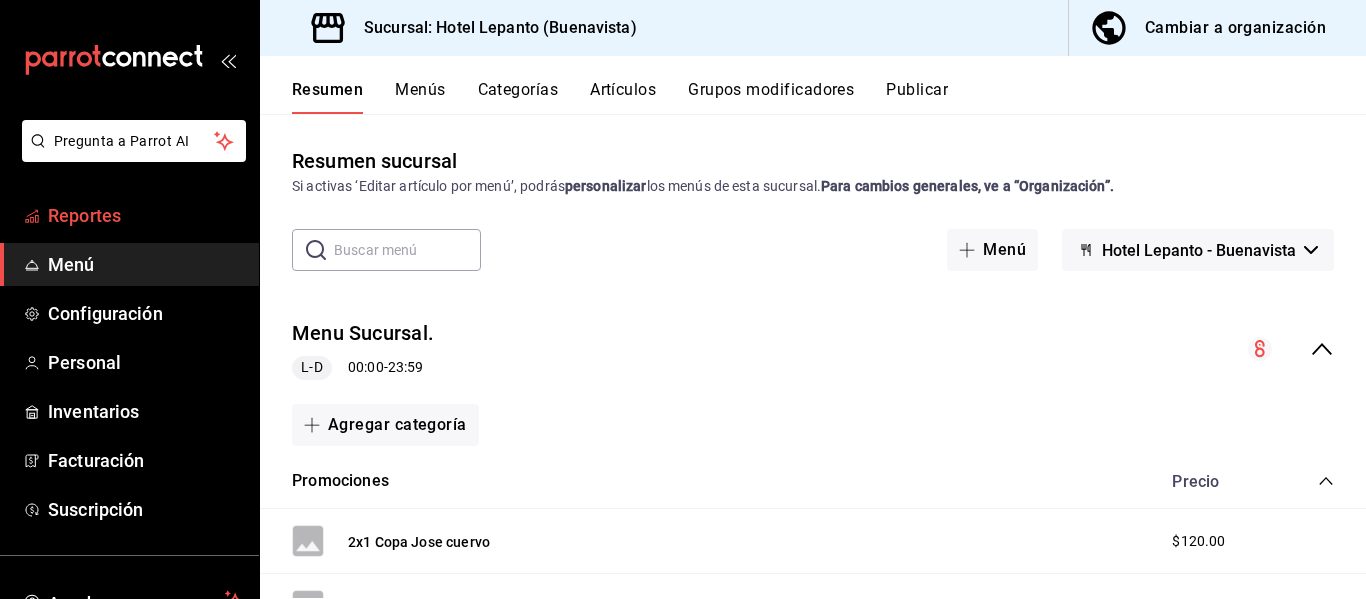 click on "Reportes" at bounding box center (145, 215) 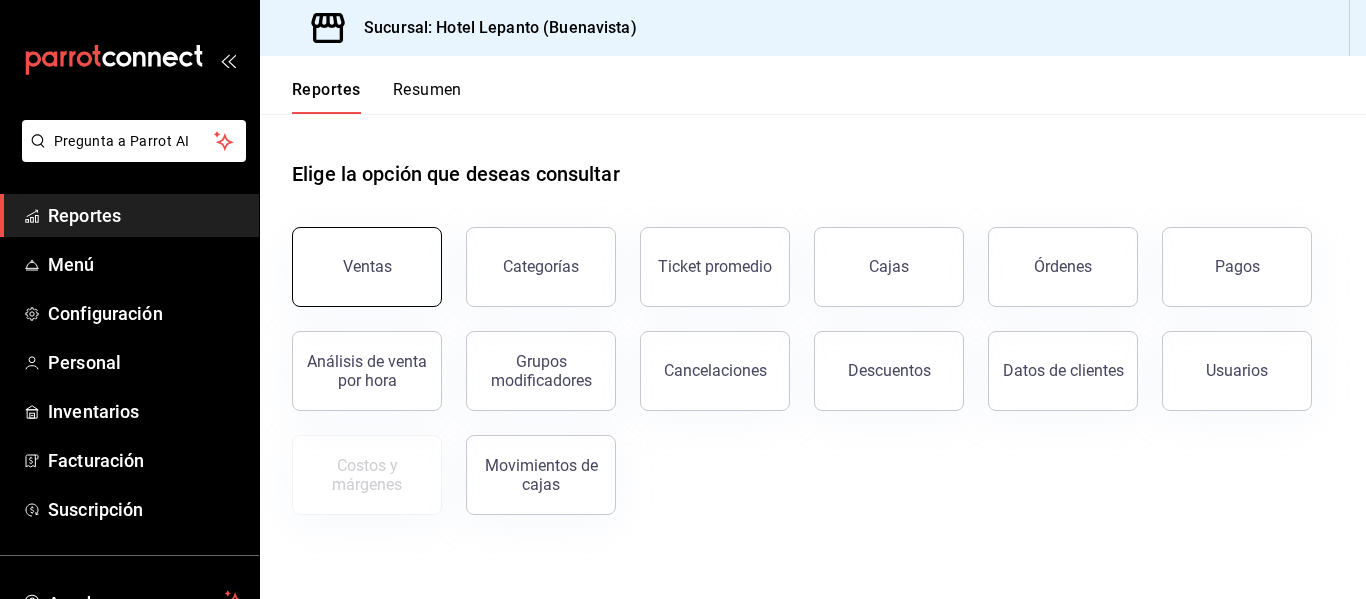 click on "Ventas" at bounding box center [367, 267] 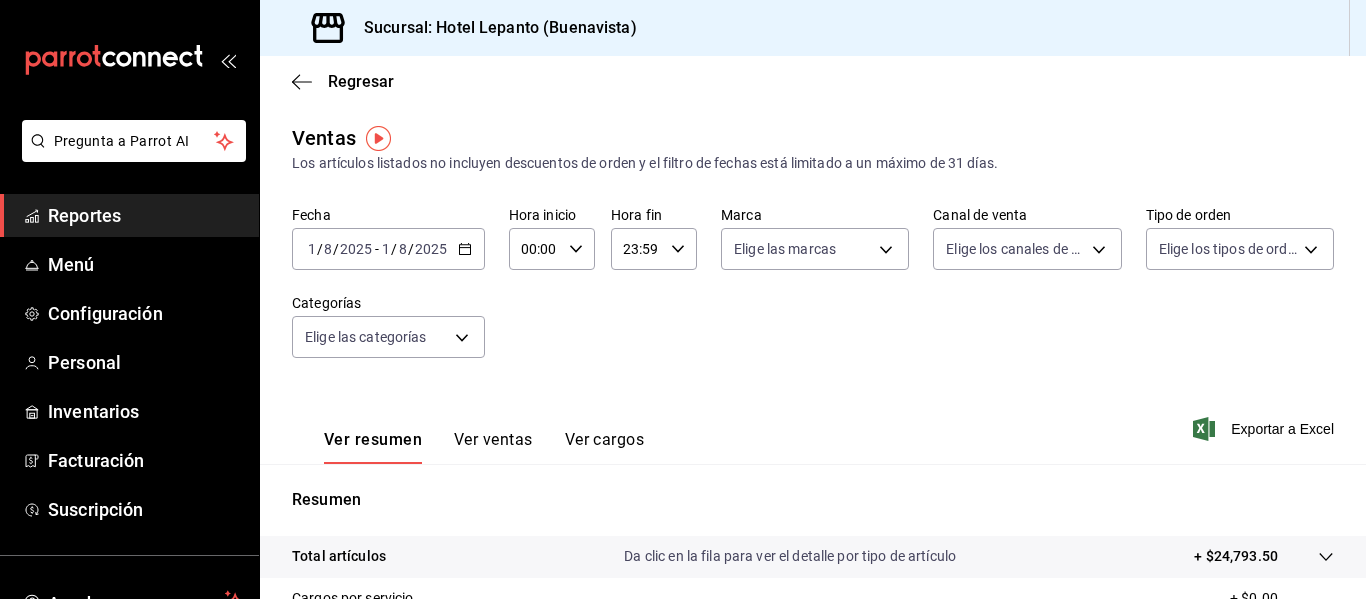 click on "2025-08-01 1 / 8 / 2025 - 2025-08-01 1 / 8 / 2025" at bounding box center [388, 249] 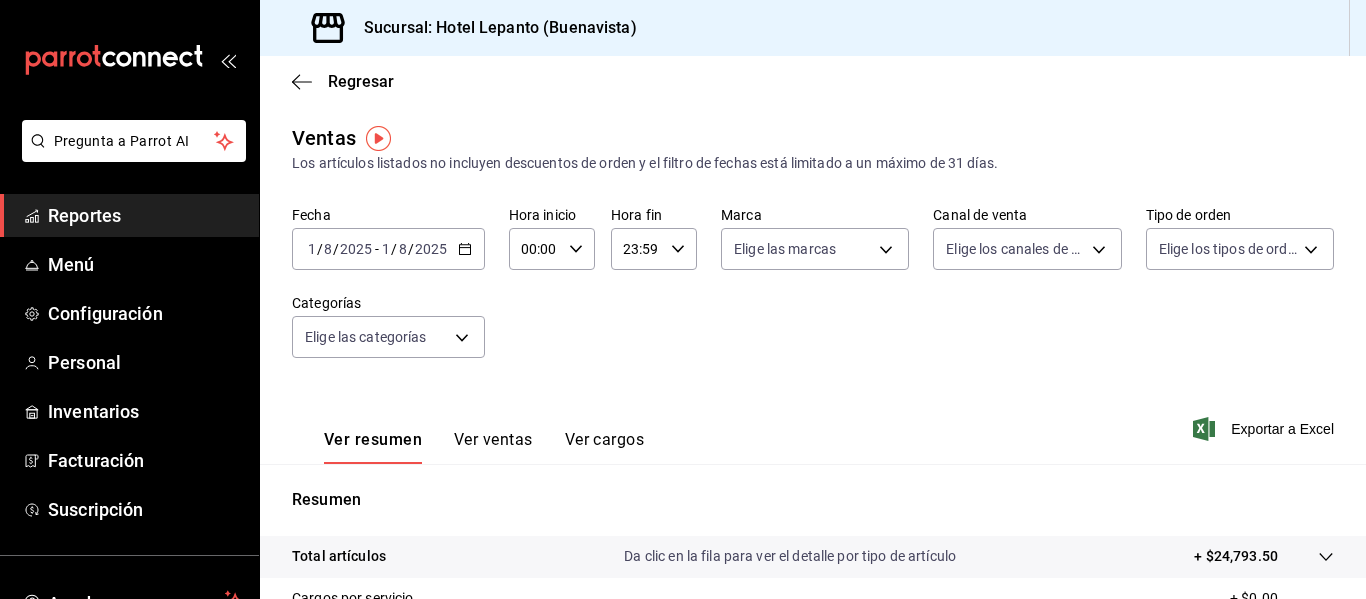 click on "2025-08-01 1 / 8 / 2025 - 2025-08-01 1 / 8 / 2025" at bounding box center [388, 249] 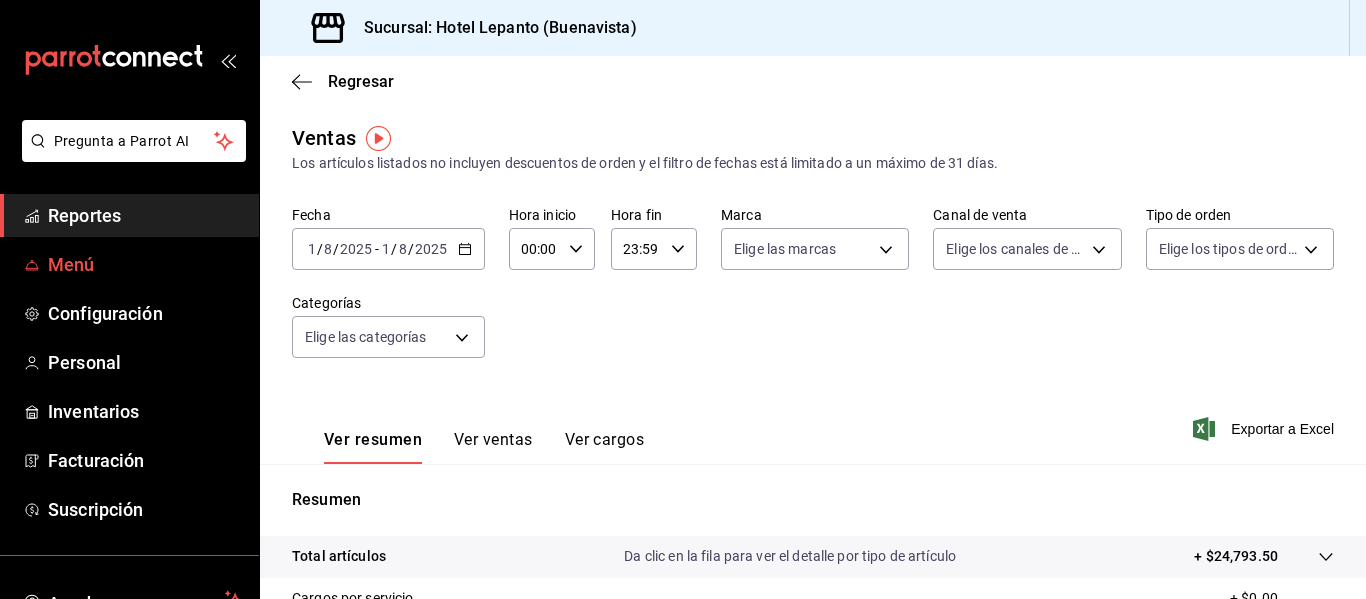 click on "Menú" at bounding box center (145, 264) 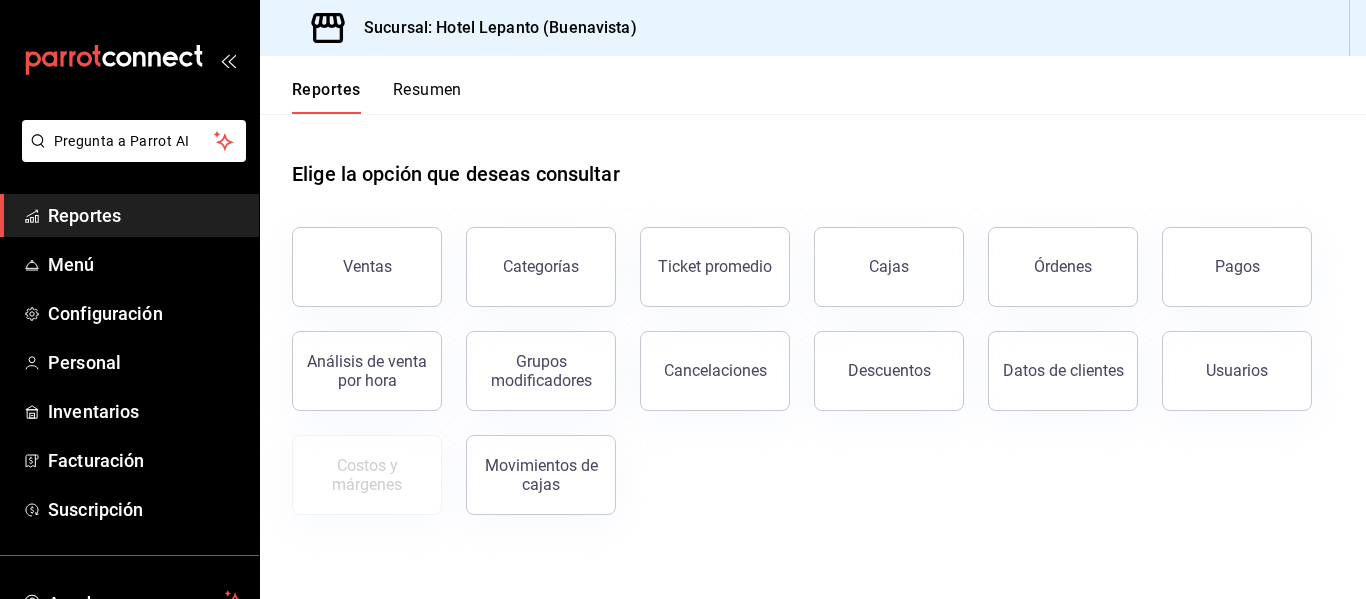 click on "Ventas Categorías Ticket promedio Cajas Órdenes Pagos Análisis de venta por hora Grupos modificadores Cancelaciones Descuentos Datos de clientes Usuarios Costos y márgenes Movimientos de cajas" at bounding box center [801, 359] 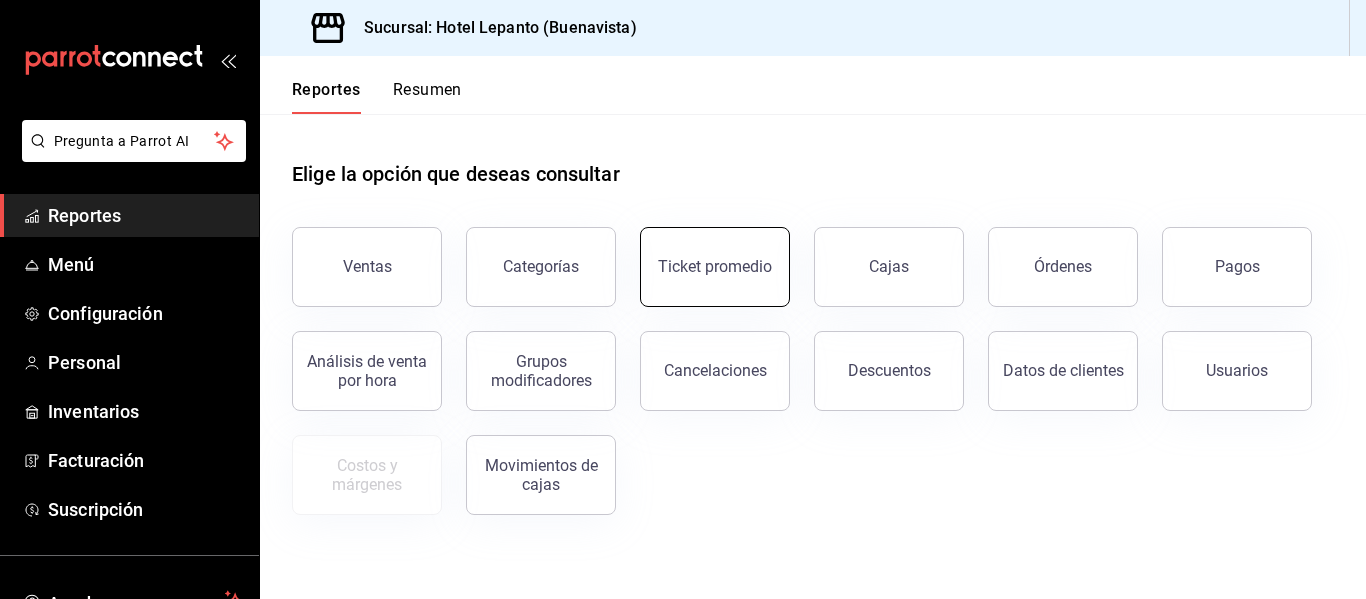 click on "Ticket promedio" at bounding box center (715, 267) 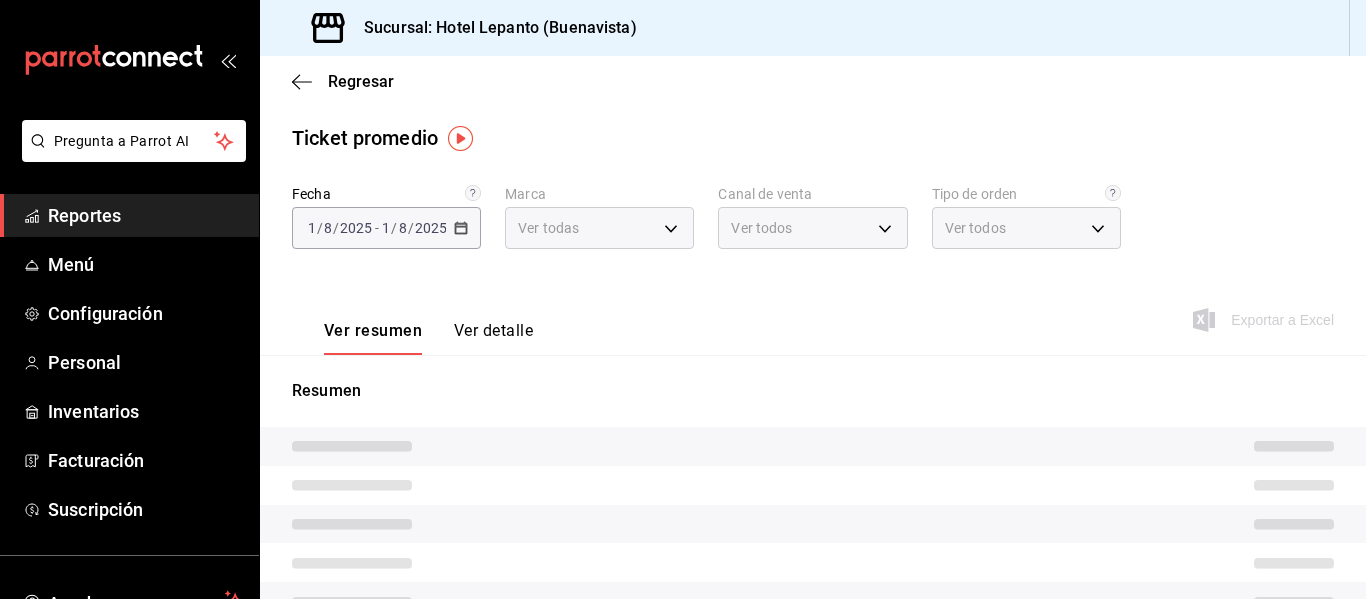 type on "[UUID]" 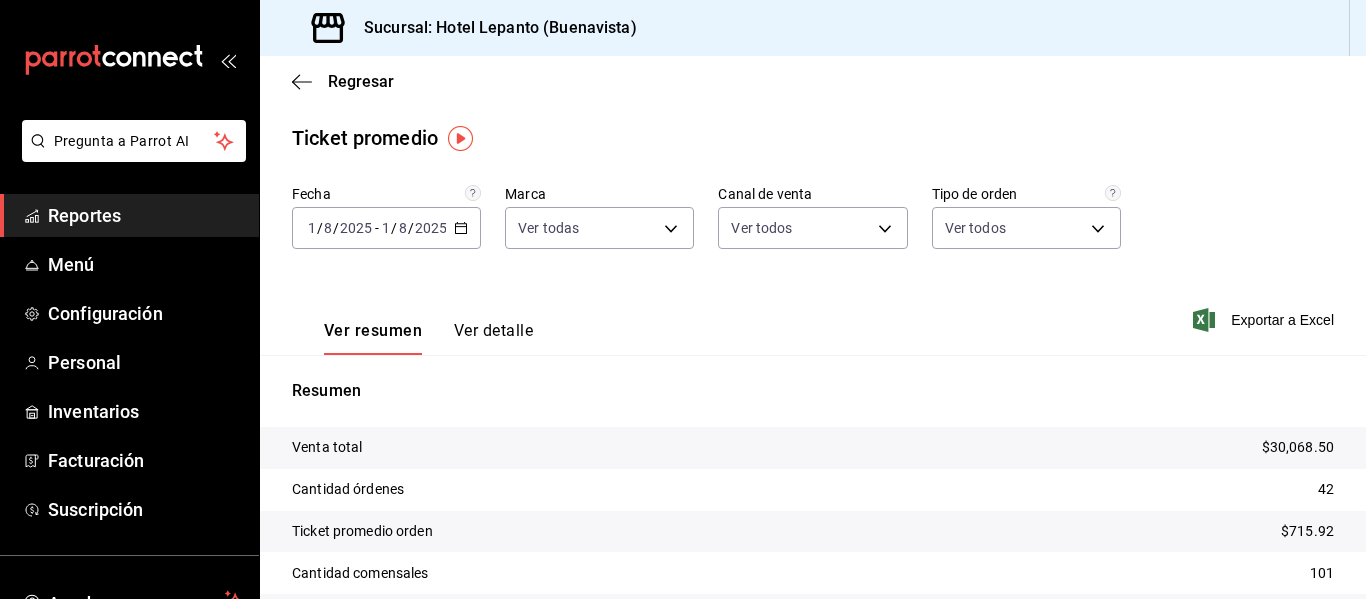 click 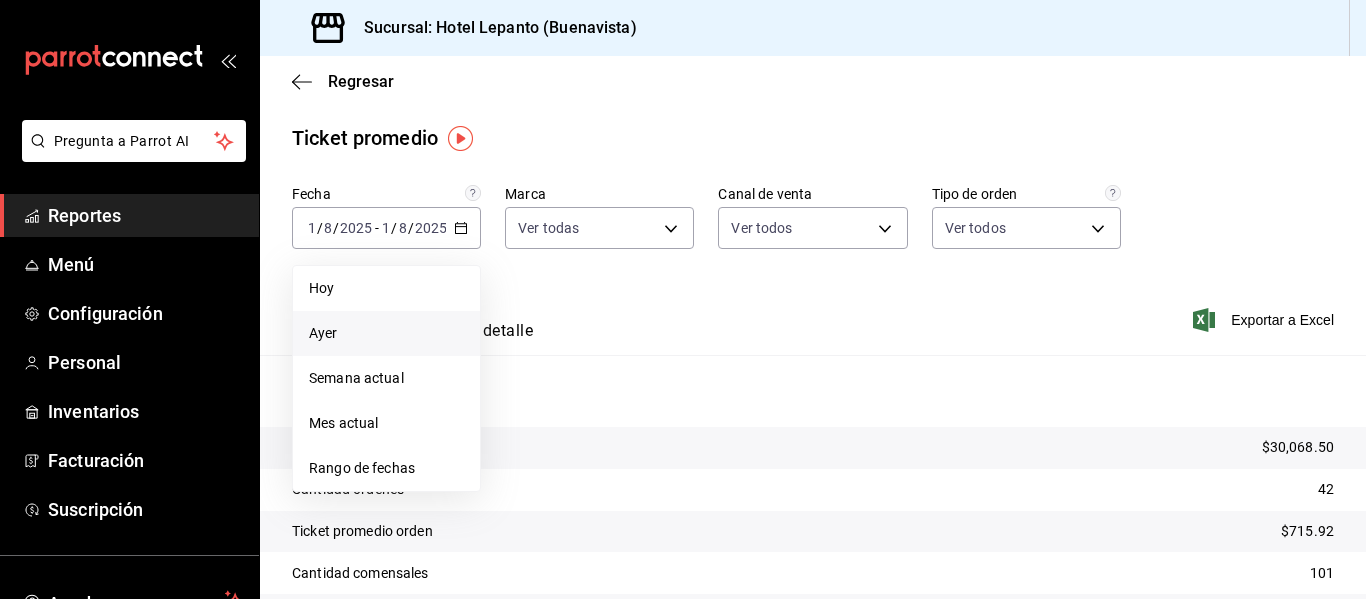 click on "Ayer" at bounding box center (386, 333) 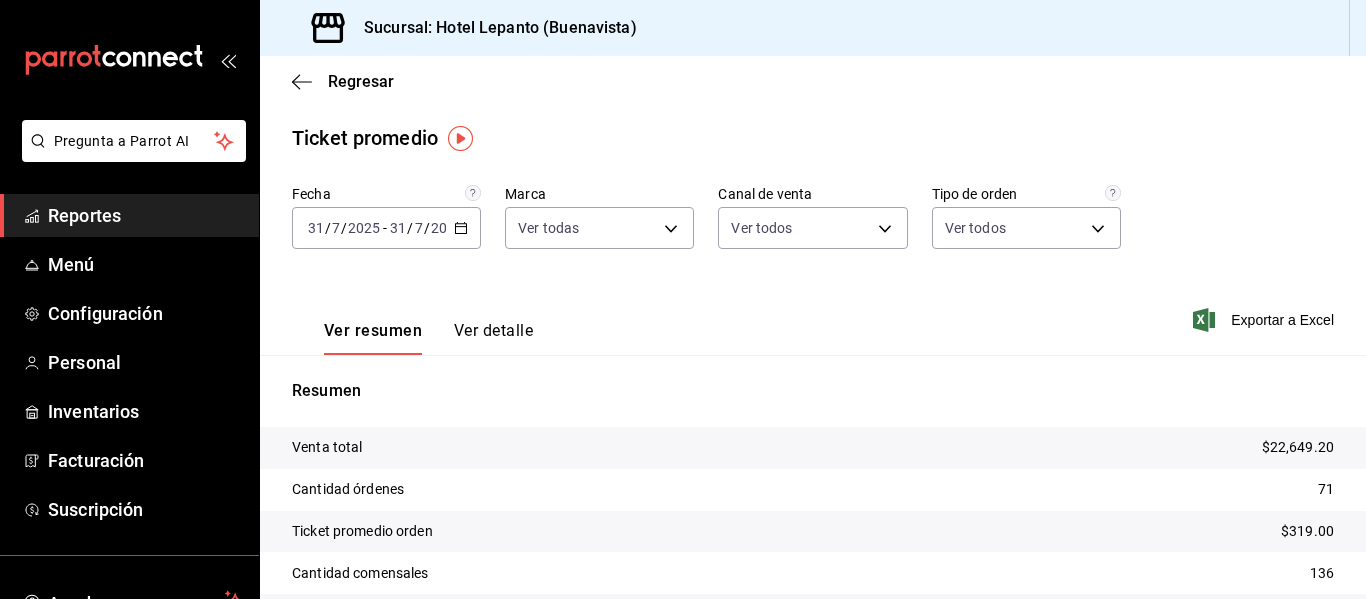 click on "Ver detalle" at bounding box center (493, 338) 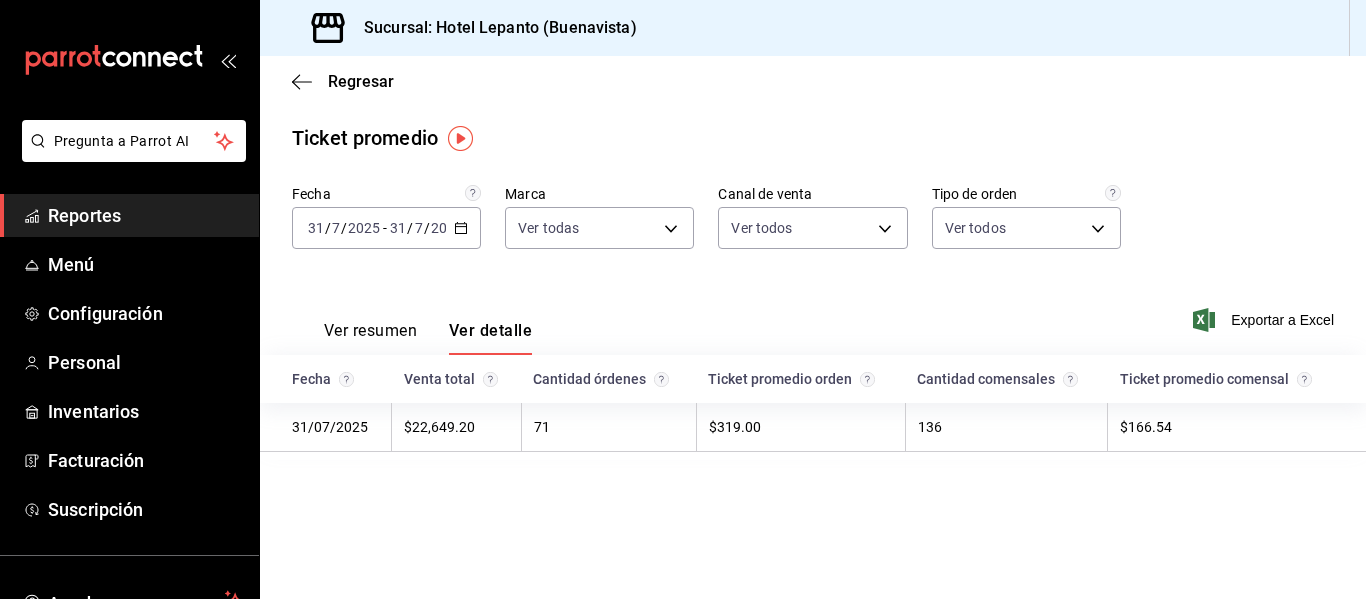 click on "71" at bounding box center [608, 427] 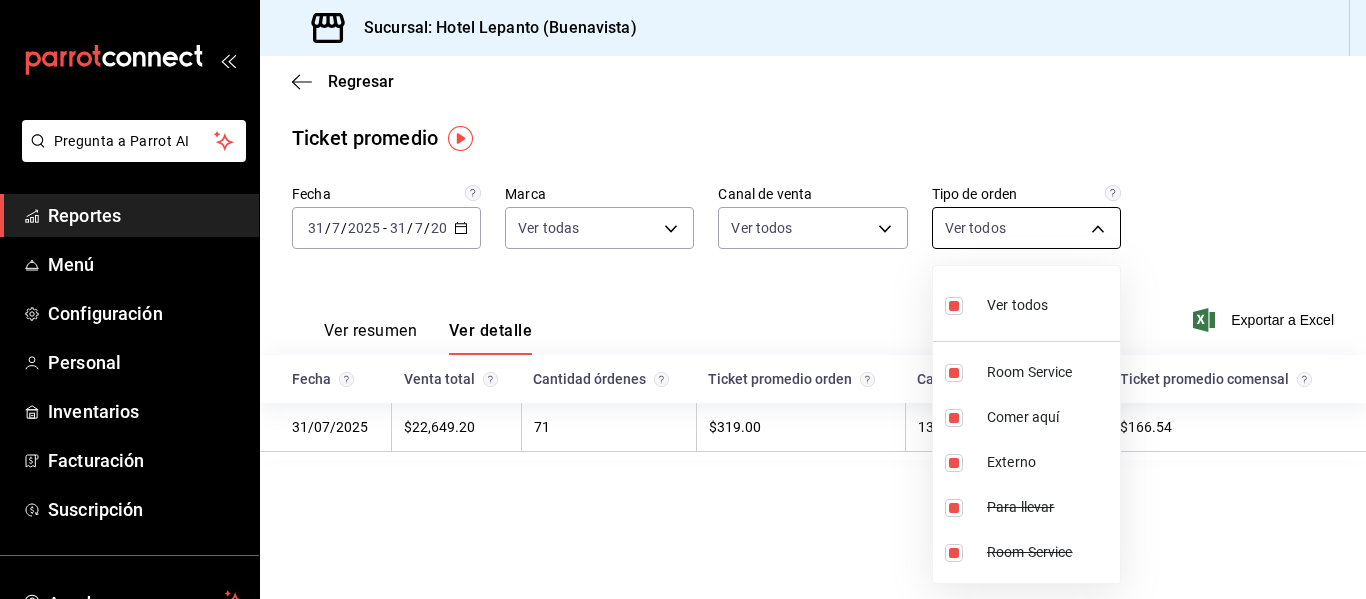 click on "Pregunta a Parrot AI Reportes   Menú   Configuración   Personal   Inventarios   Facturación   Suscripción   Ayuda Recomienda Parrot   [FIRST] [LAST]   Sugerir nueva función   Sucursal: Hotel Lepanto (Buenavista) Regresar Ticket promedio   Fecha 2025-07-31 31 / 7 / 2025 - 2025-07-31 31 / 7 / 2025 Marca Ver todas [UUID] Canal de venta Ver todos PARROT,UBER_EATS,RAPPI,DIDI_FOOD,ONLINE   Tipo de orden Ver todos [UUID],[UUID],[EXTERNAL],[UUID],[UUID] Ver resumen Ver detalle Exportar a Excel Fecha   Venta total   Cantidad órdenes   Ticket promedio orden   Cantidad comensales   Ticket promedio comensal   31/07/2025 $22,649.20 71 $319.00 136 $166.54 GANA 1 MES GRATIS EN TU SUSCRIPCIÓN AQUÍ Ver video tutorial Ir a video Pregunta a Parrot AI Reportes   Menú   Configuración   Personal   Inventarios   Facturación   Suscripción   Ayuda Recomienda Parrot" at bounding box center (683, 299) 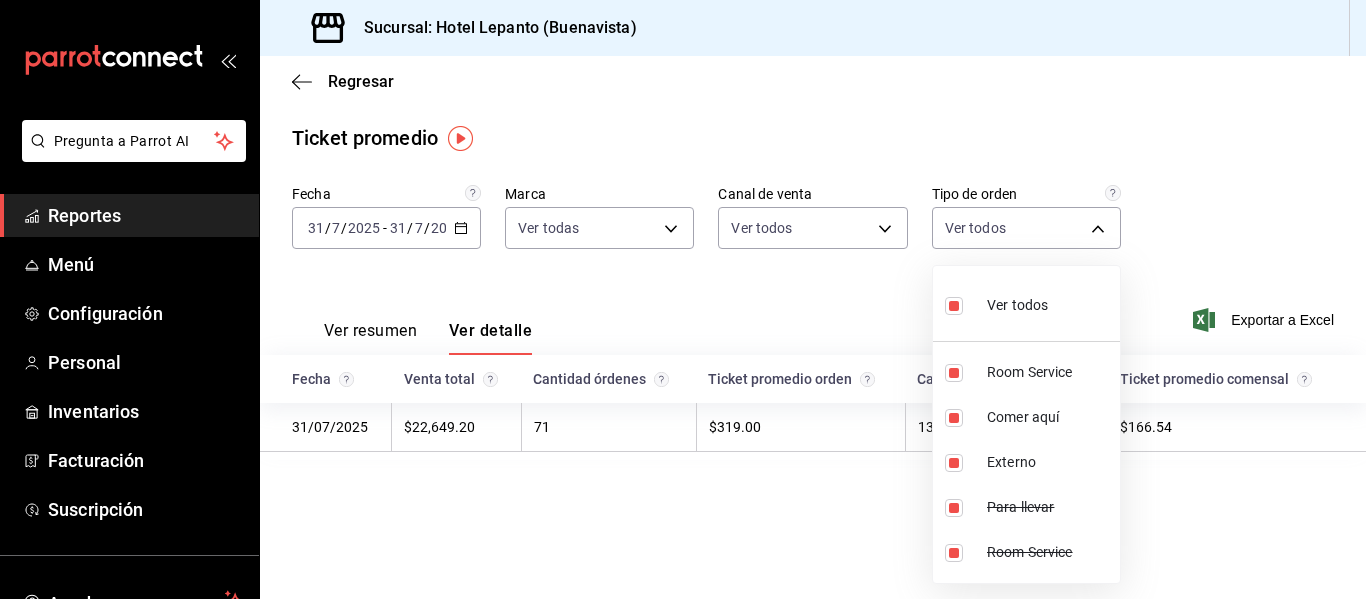 click at bounding box center [683, 299] 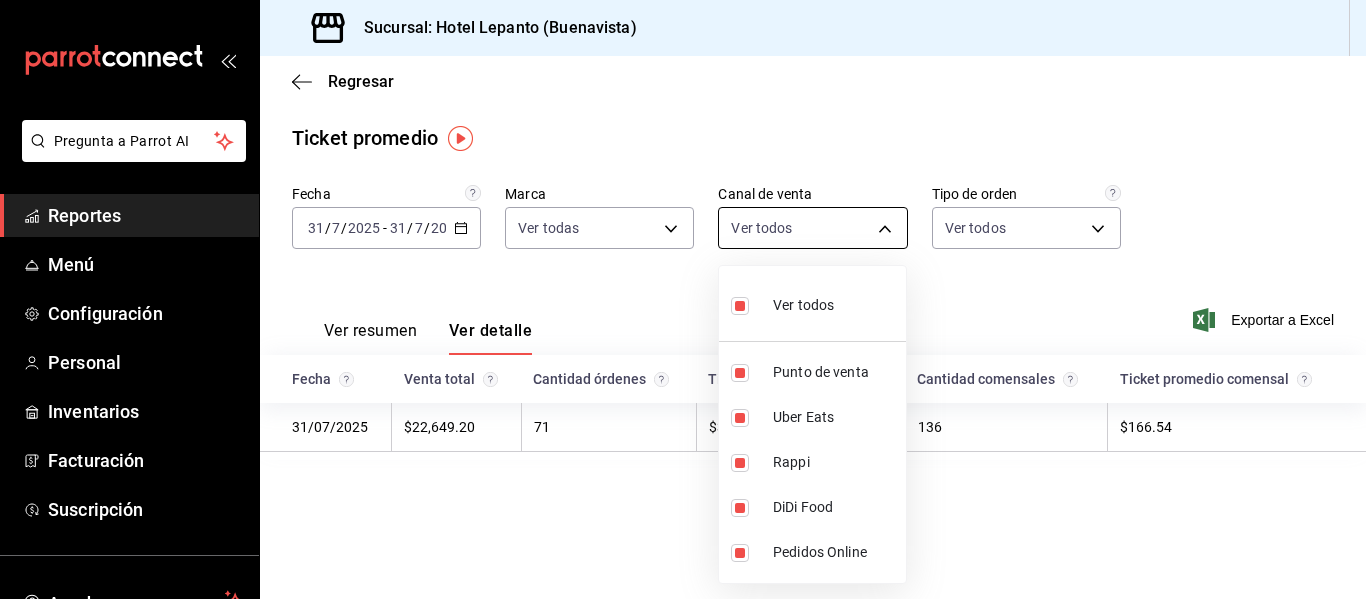 click on "Pregunta a Parrot AI Reportes   Menú   Configuración   Personal   Inventarios   Facturación   Suscripción   Ayuda Recomienda Parrot   [FIRST] [LAST]   Sugerir nueva función   Sucursal: Hotel Lepanto (Buenavista) Regresar Ticket promedio   Fecha 2025-07-31 31 / 7 / 2025 - 2025-07-31 31 / 7 / 2025 Marca Ver todas [UUID] Canal de venta Ver todos PARROT,UBER_EATS,RAPPI,DIDI_FOOD,ONLINE   Tipo de orden Ver todos [UUID],[UUID],[EXTERNAL],[UUID],[UUID] Ver resumen Ver detalle Exportar a Excel Fecha   Venta total   Cantidad órdenes   Ticket promedio orden   Cantidad comensales   Ticket promedio comensal   31/07/2025 $22,649.20 71 $319.00 136 $166.54 GANA 1 MES GRATIS EN TU SUSCRIPCIÓN AQUÍ Ver video tutorial Ir a video Pregunta a Parrot AI Reportes   Menú   Configuración   Personal   Inventarios   Facturación   Suscripción   Ayuda Recomienda Parrot" at bounding box center [683, 299] 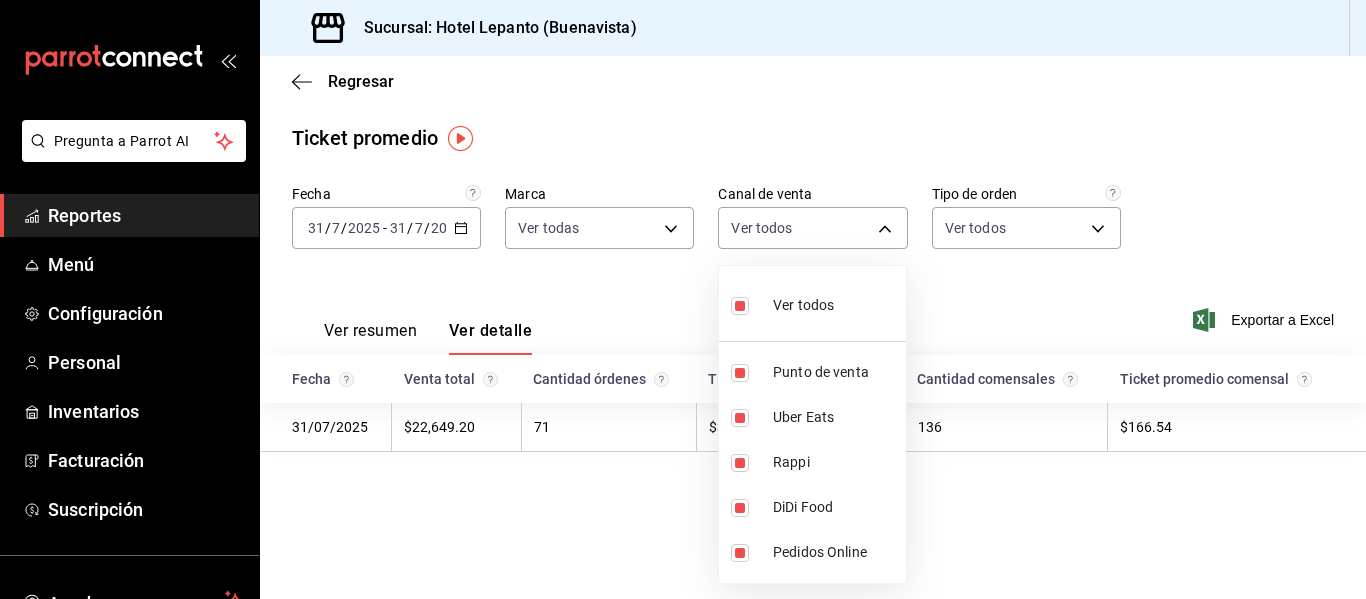 click at bounding box center (683, 299) 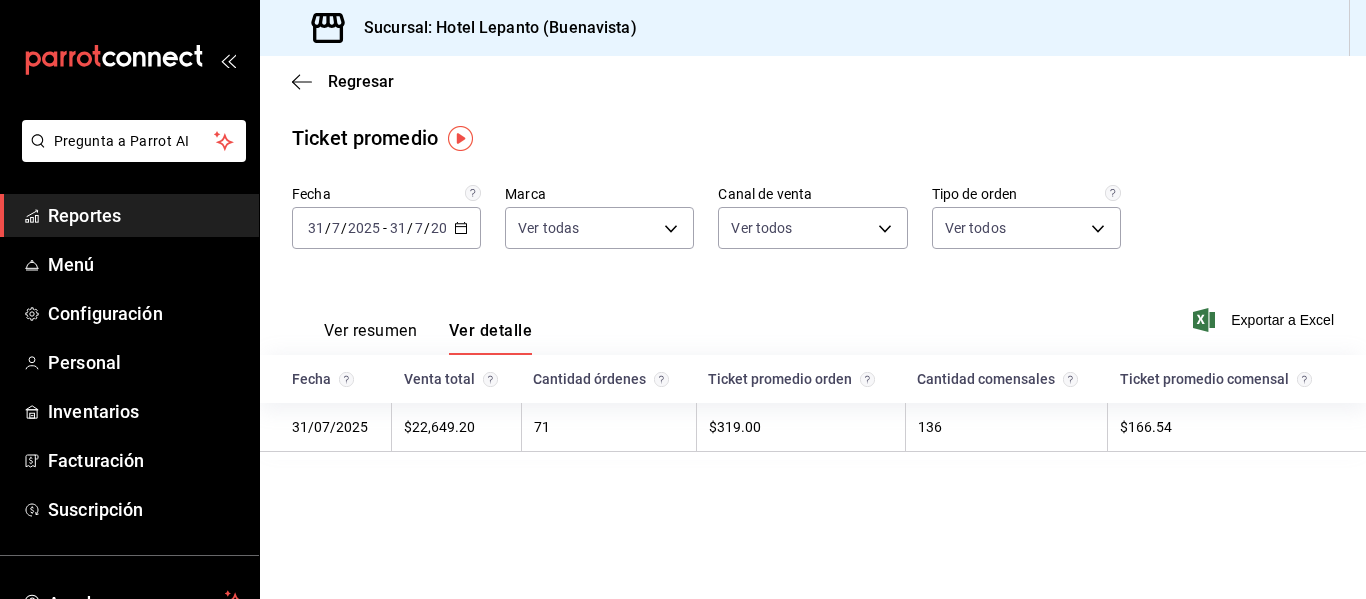 click on "Ver todos Punto de venta Uber Eats Rappi DiDi Food Pedidos Online" at bounding box center [683, 299] 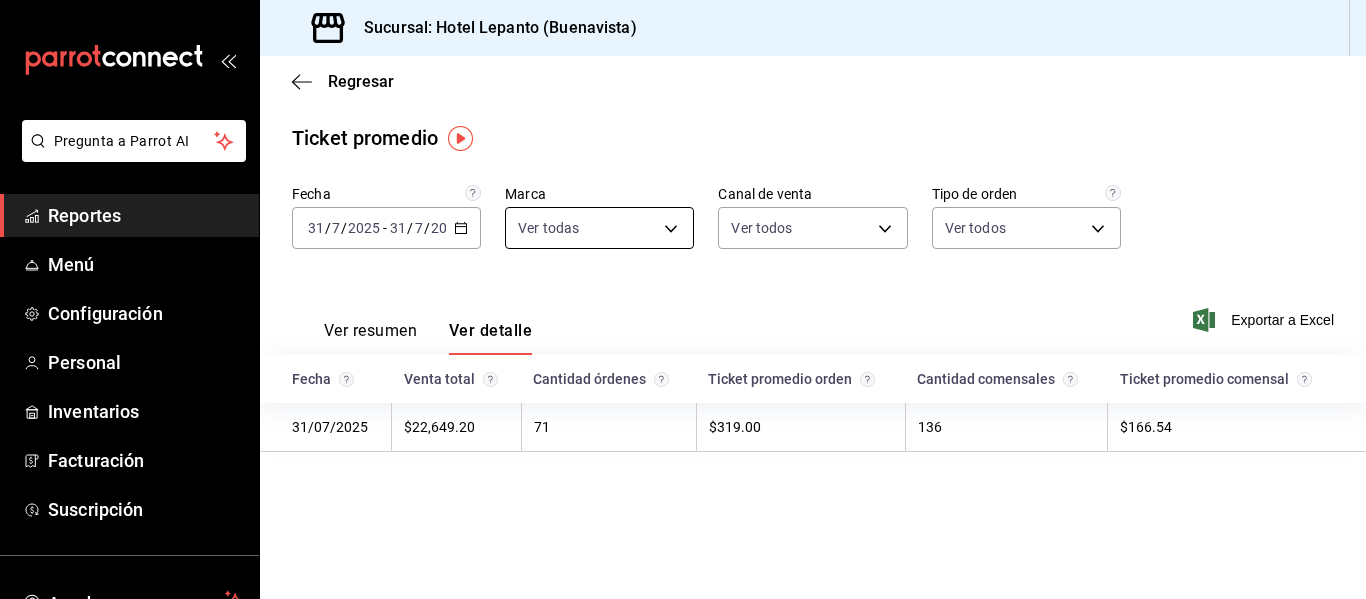 click on "Pregunta a Parrot AI Reportes   Menú   Configuración   Personal   Inventarios   Facturación   Suscripción   Ayuda Recomienda Parrot   [FIRST] [LAST]   Sugerir nueva función   Sucursal: Hotel Lepanto (Buenavista) Regresar Ticket promedio   Fecha 2025-07-31 31 / 7 / 2025 - 2025-07-31 31 / 7 / 2025 Marca Ver todas [UUID] Canal de venta Ver todos PARROT,UBER_EATS,RAPPI,DIDI_FOOD,ONLINE   Tipo de orden Ver todos [UUID],[UUID],[EXTERNAL],[UUID],[UUID] Ver resumen Ver detalle Exportar a Excel Fecha   Venta total   Cantidad órdenes   Ticket promedio orden   Cantidad comensales   Ticket promedio comensal   31/07/2025 $22,649.20 71 $319.00 136 $166.54 GANA 1 MES GRATIS EN TU SUSCRIPCIÓN AQUÍ Ver video tutorial Ir a video Pregunta a Parrot AI Reportes   Menú   Configuración   Personal   Inventarios   Facturación   Suscripción   Ayuda Recomienda Parrot" at bounding box center [683, 299] 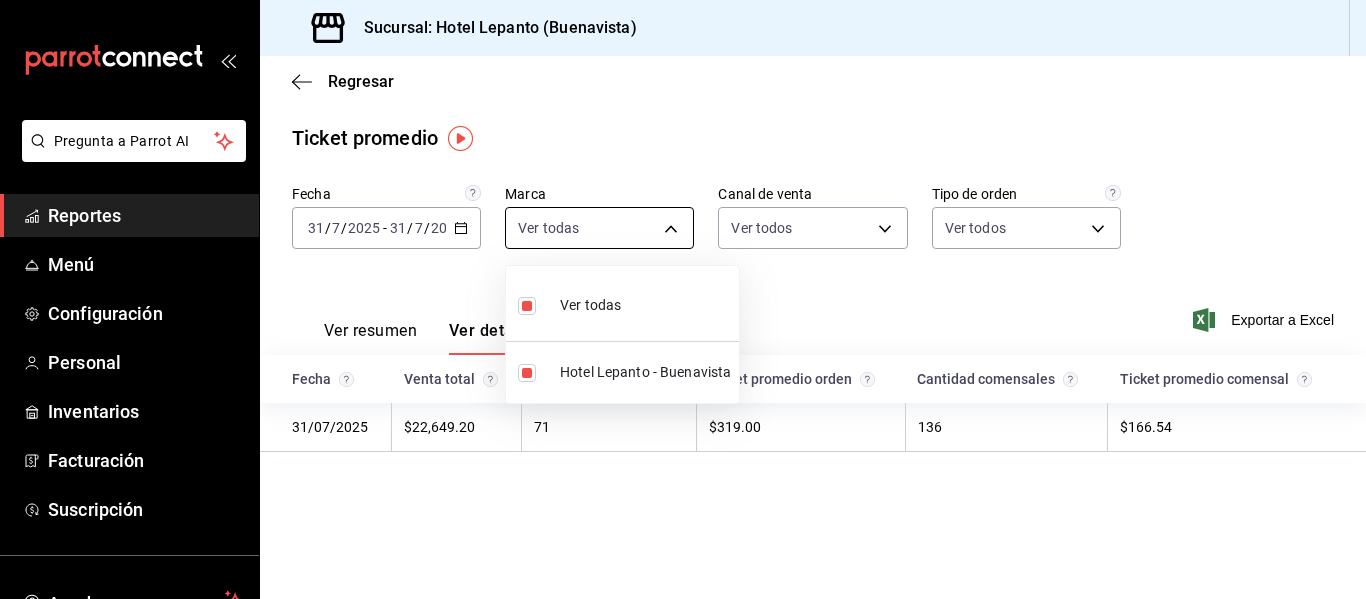 click at bounding box center (683, 299) 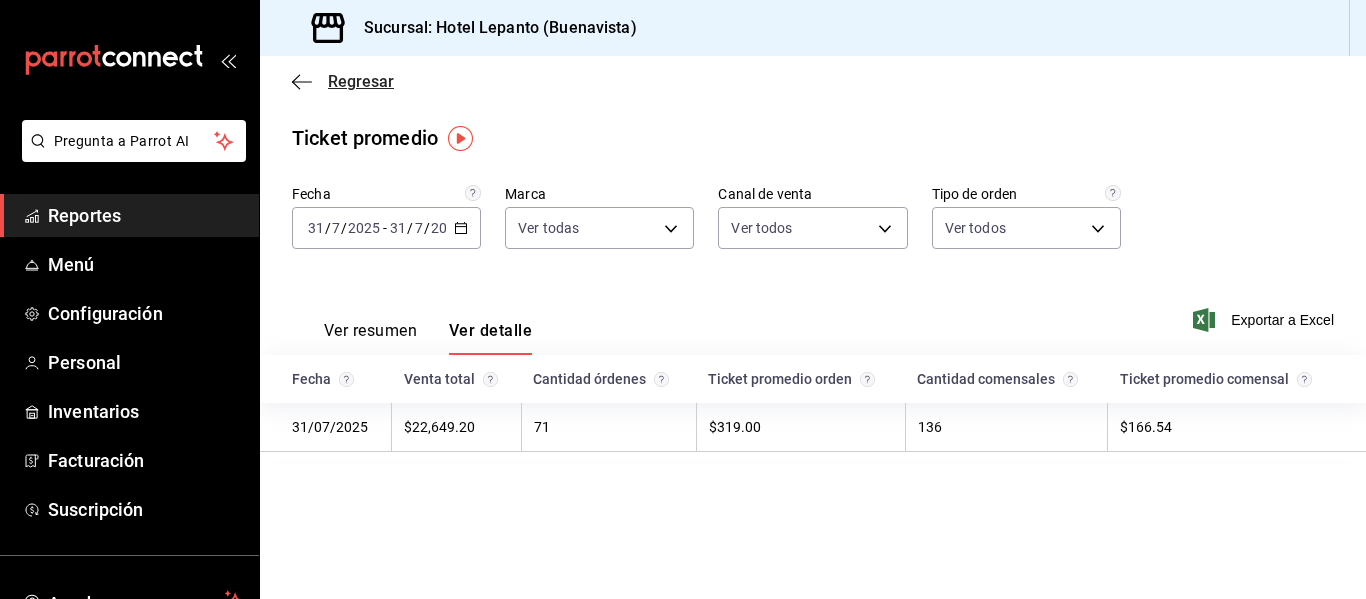 click 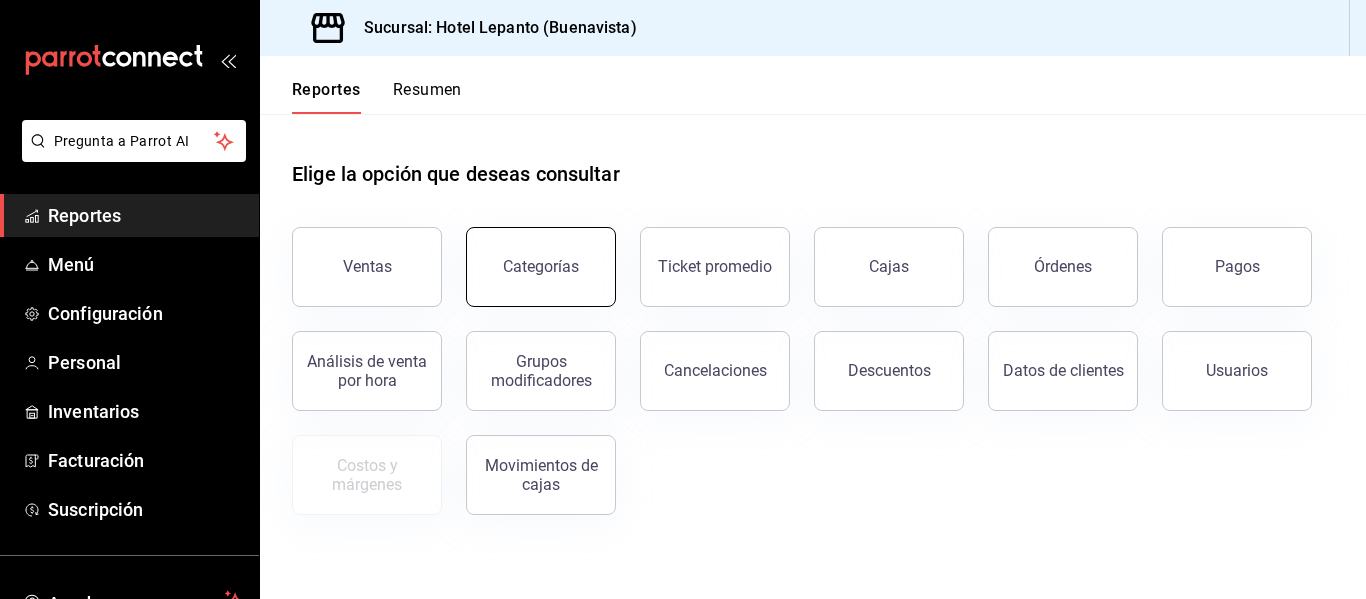 click on "Categorías" at bounding box center [541, 267] 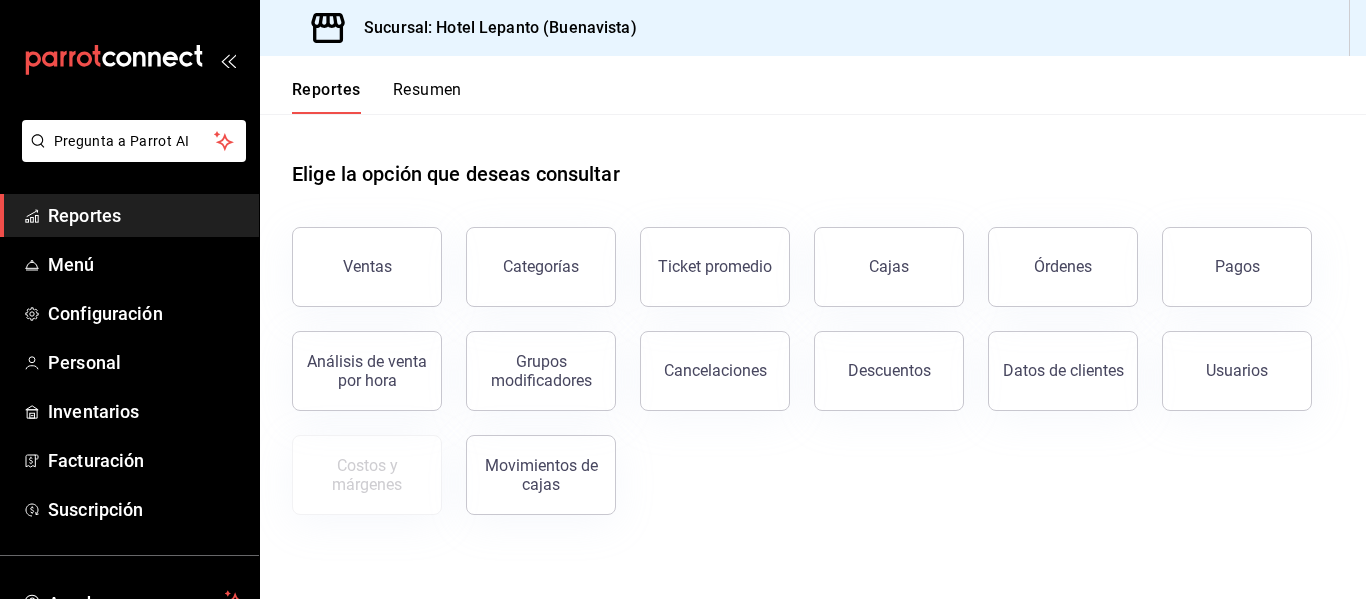 click on "Órdenes" at bounding box center (1051, 255) 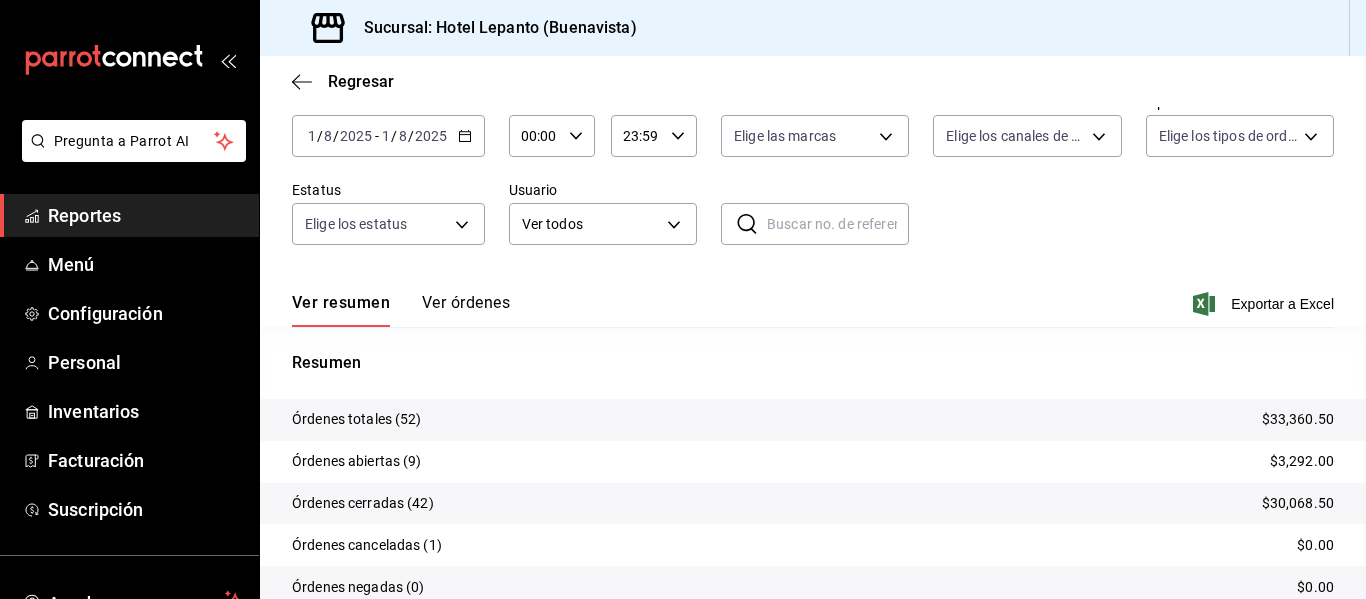 scroll, scrollTop: 186, scrollLeft: 0, axis: vertical 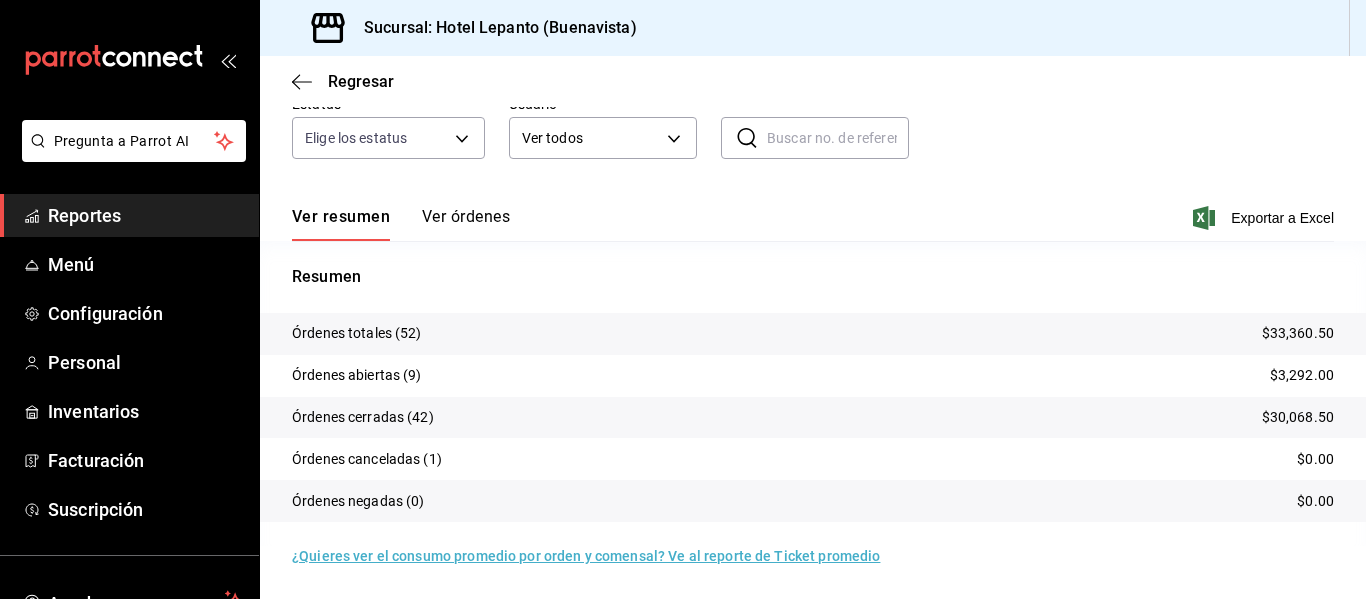 click on "Ver órdenes" at bounding box center (466, 224) 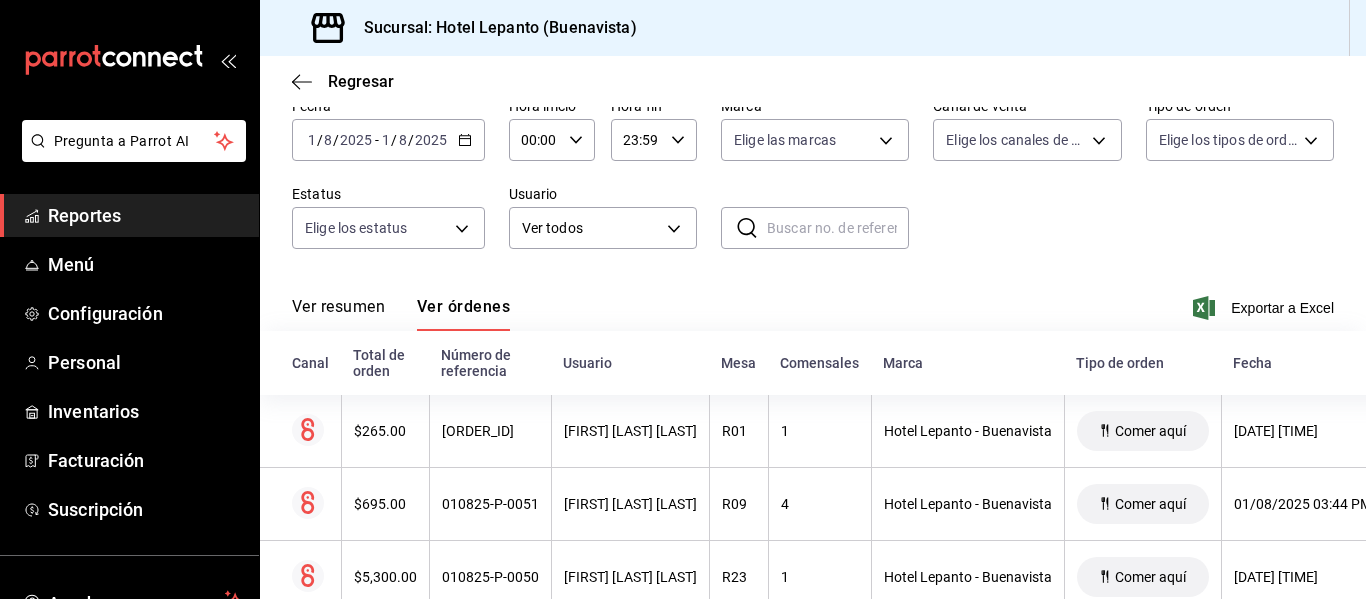 scroll, scrollTop: 186, scrollLeft: 0, axis: vertical 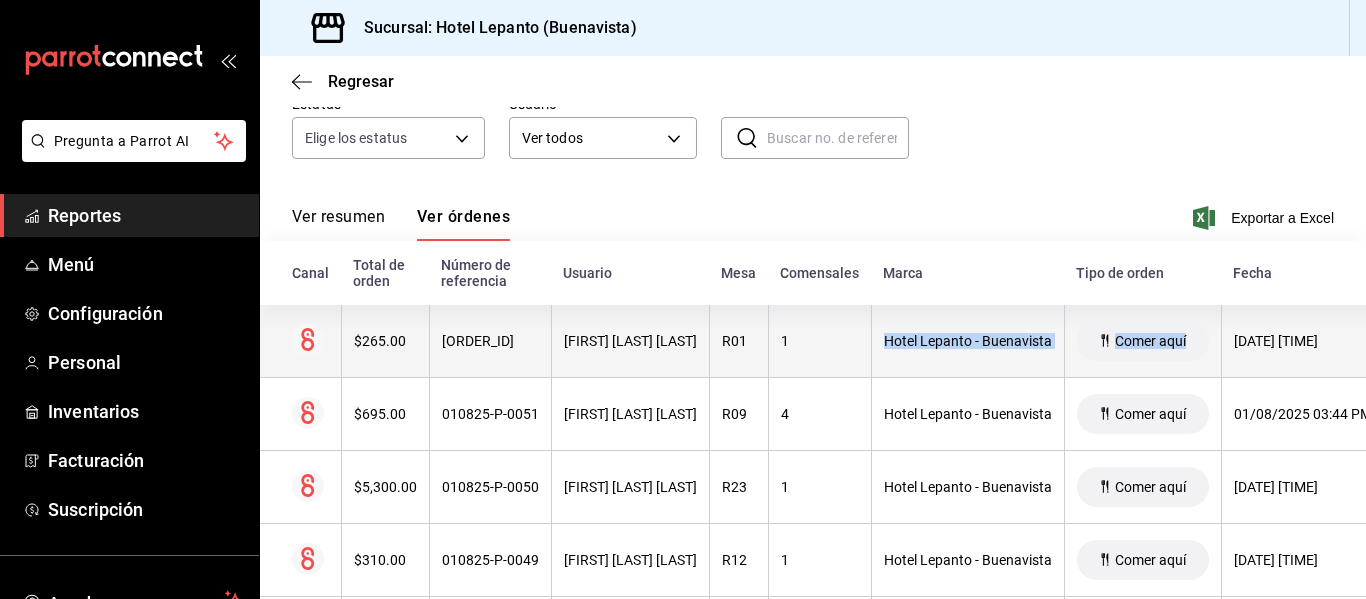 drag, startPoint x: 1194, startPoint y: 362, endPoint x: 909, endPoint y: 363, distance: 285.00174 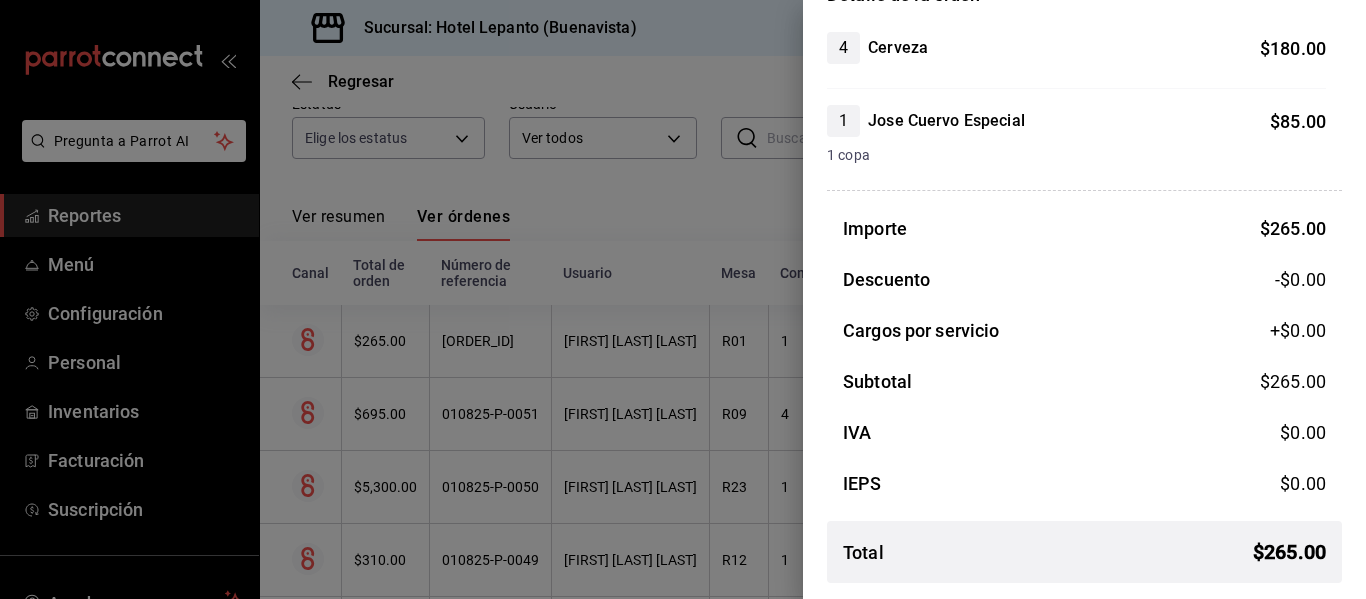scroll, scrollTop: 0, scrollLeft: 0, axis: both 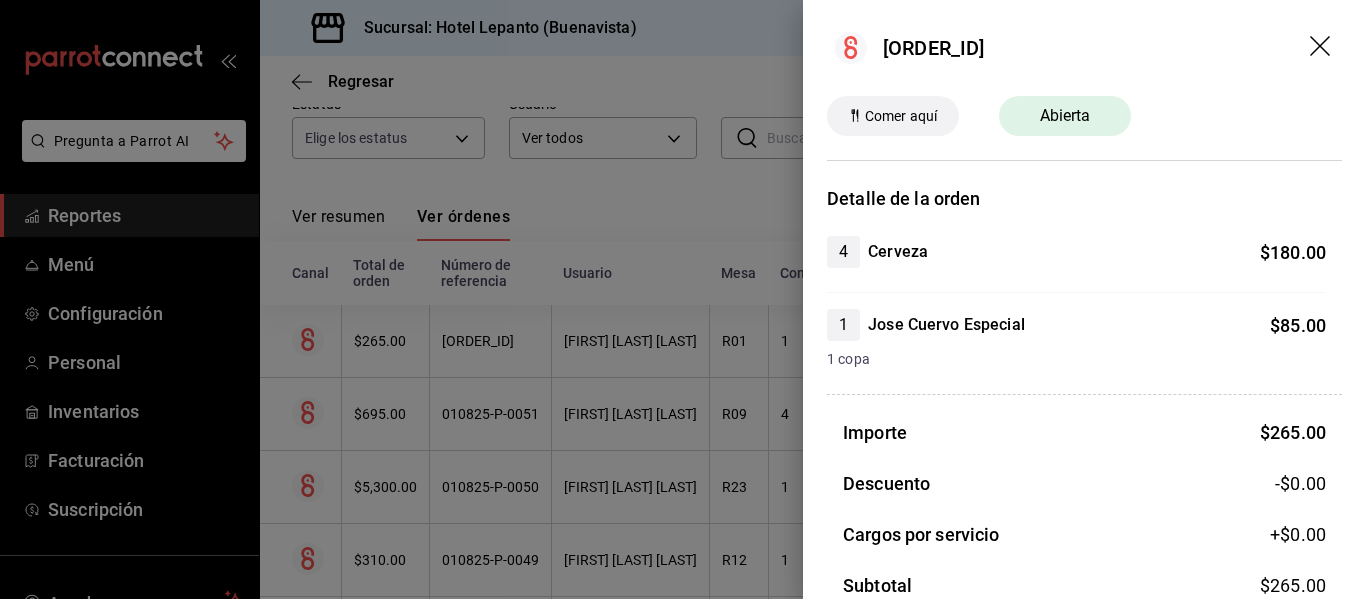 click 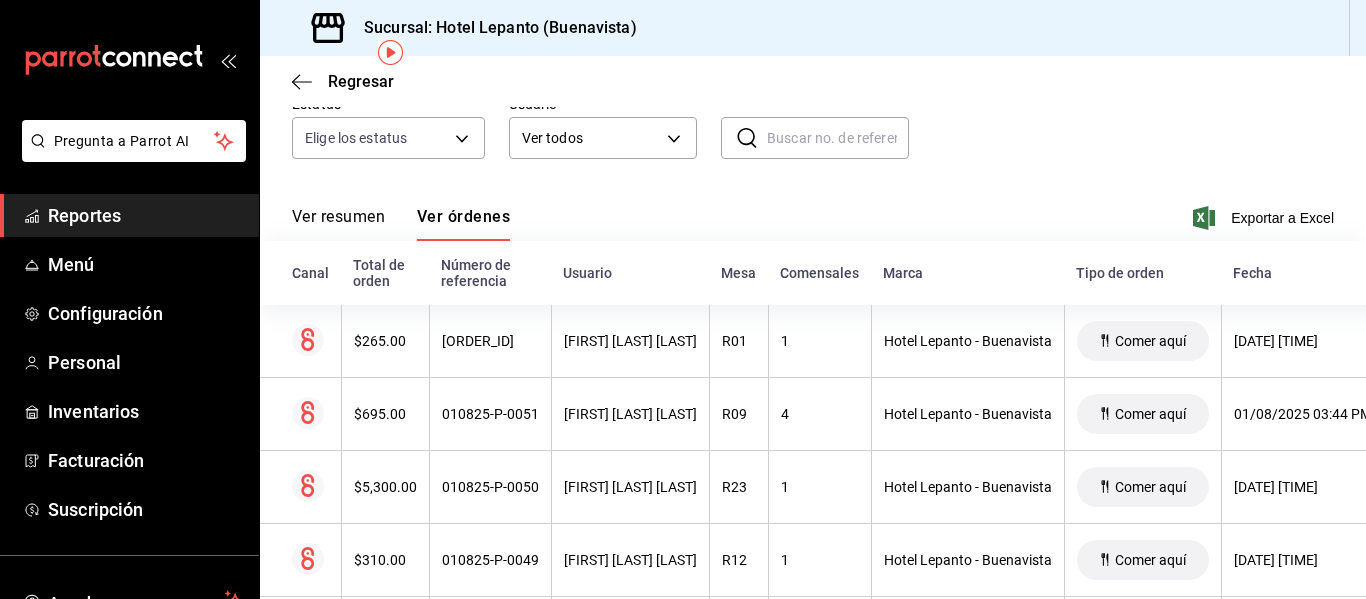 scroll, scrollTop: 0, scrollLeft: 0, axis: both 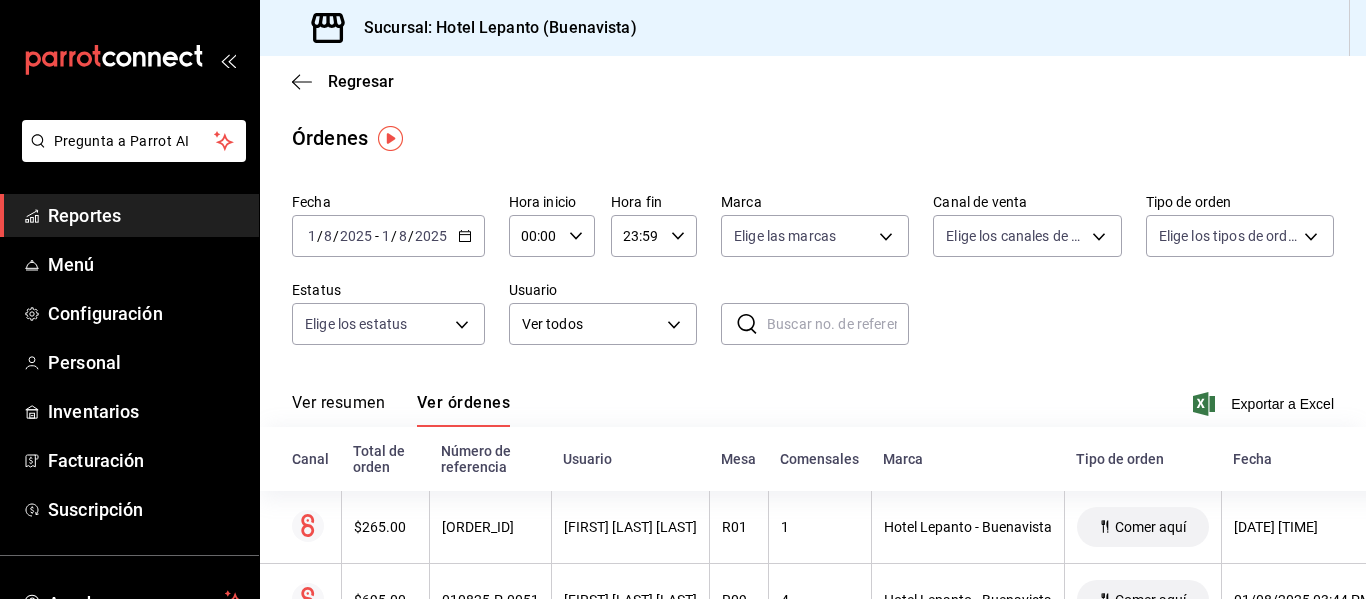 click on "2025" at bounding box center (431, 236) 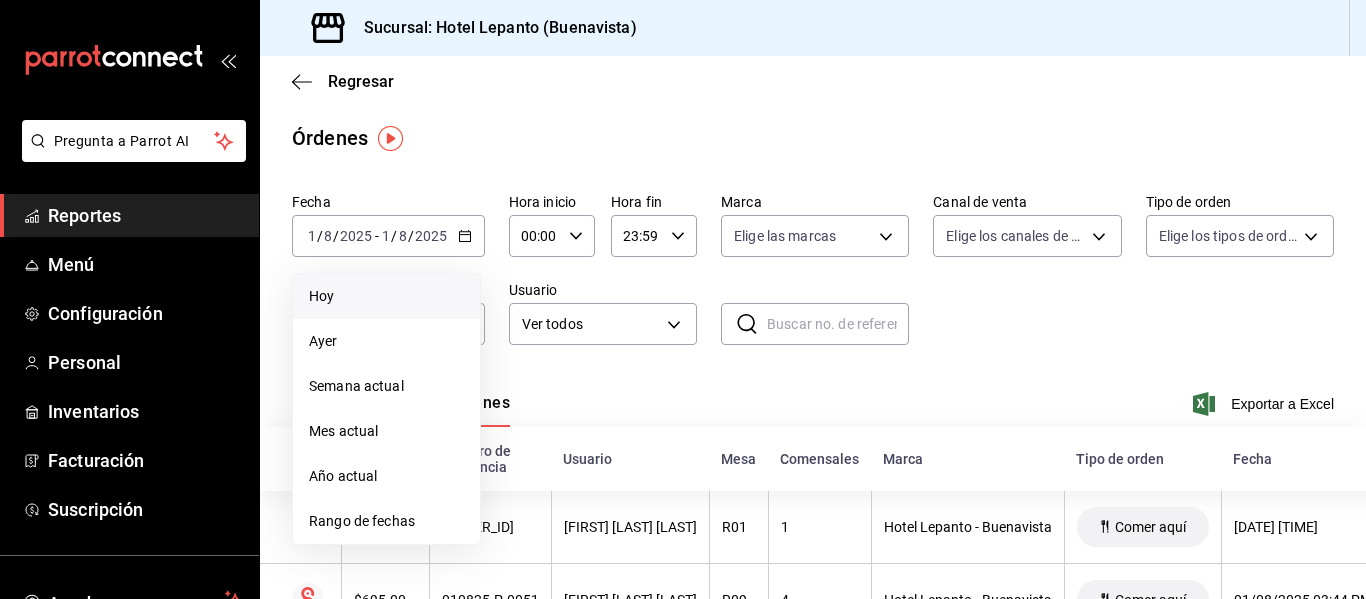 click on "Hoy" at bounding box center (386, 296) 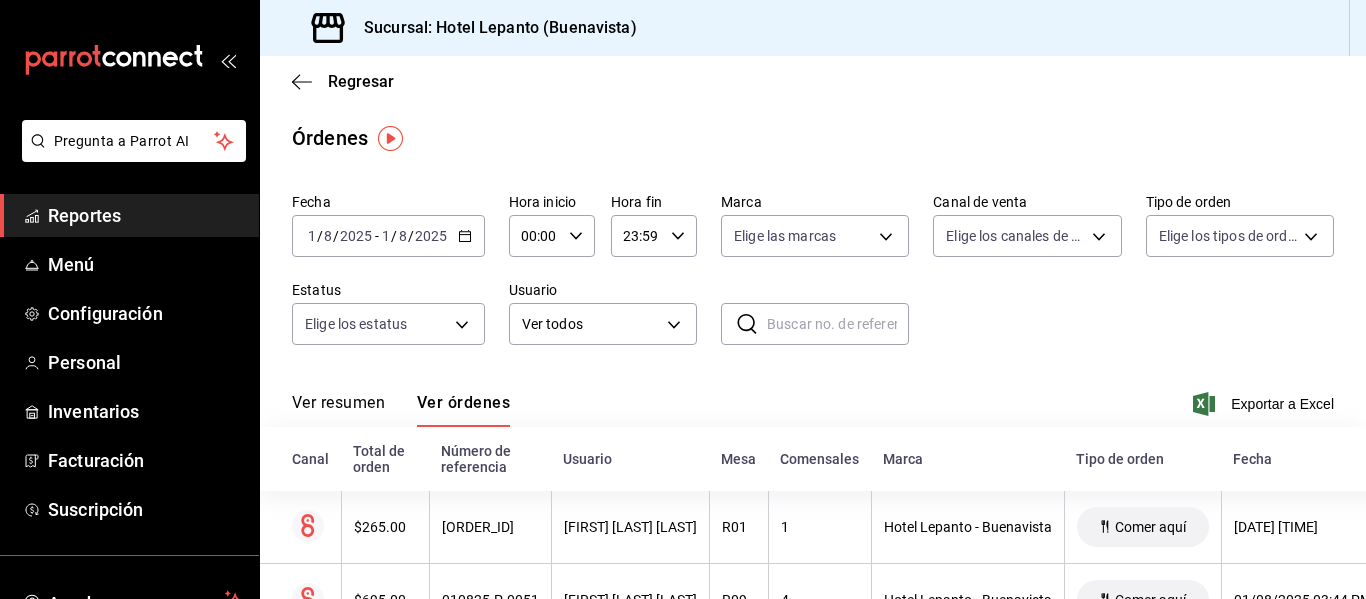 click on "2025" at bounding box center (431, 236) 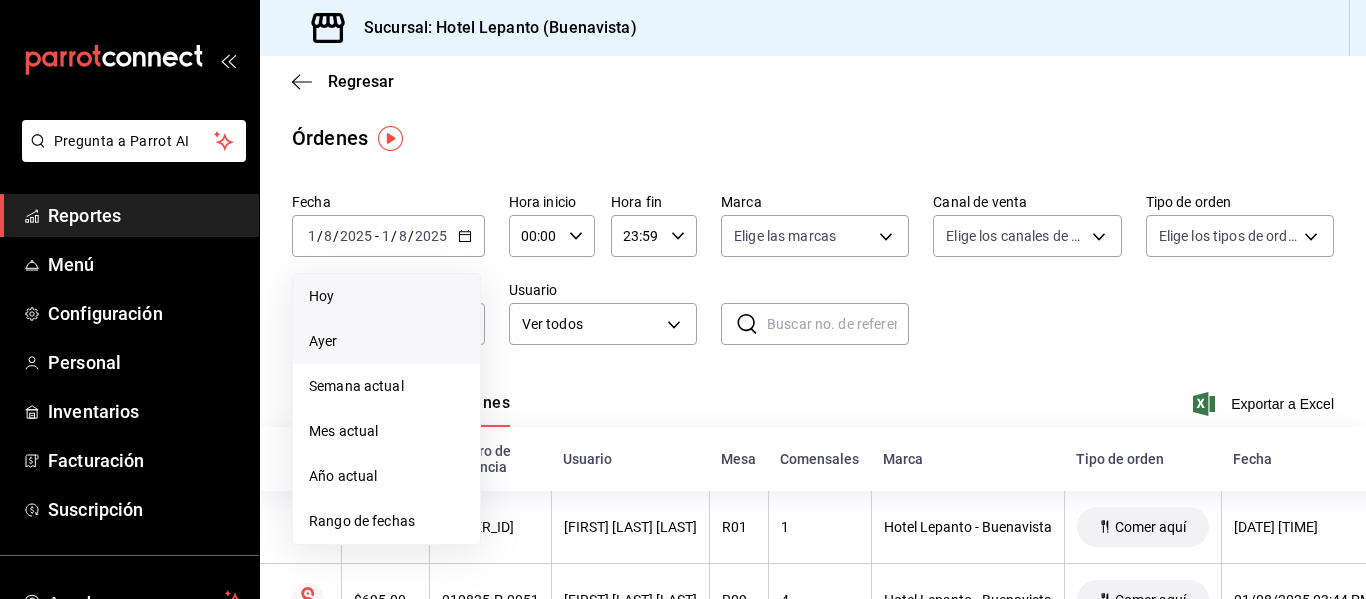 click on "Ayer" at bounding box center (386, 341) 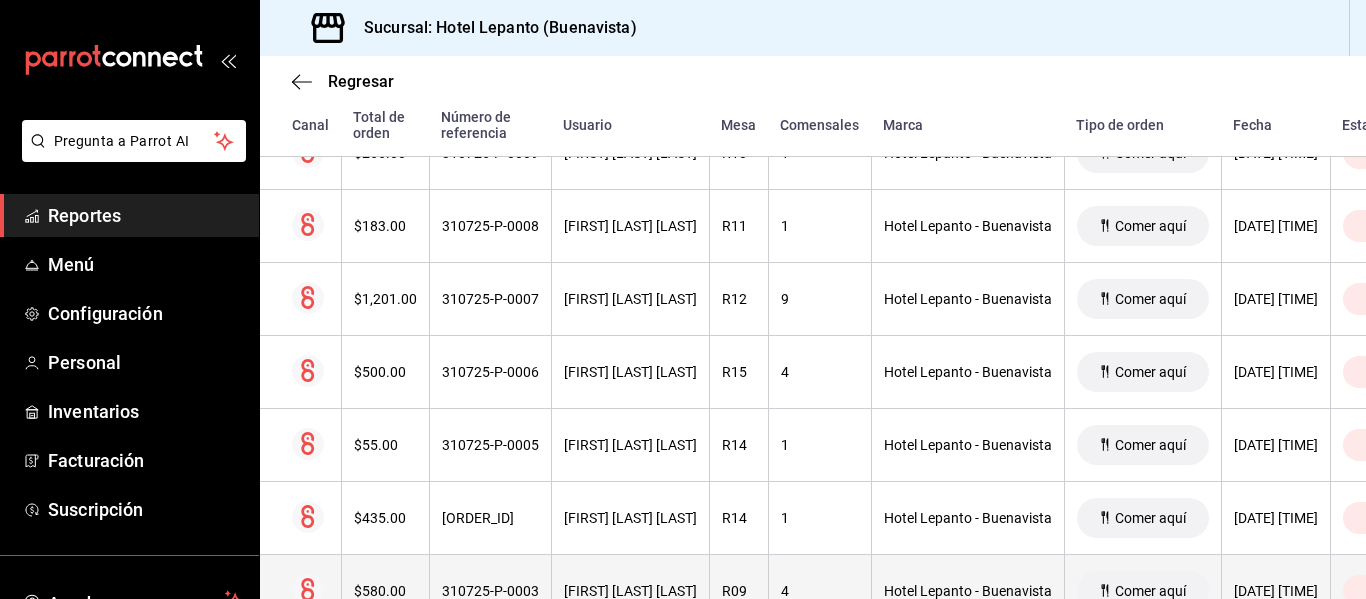 scroll, scrollTop: 5167, scrollLeft: 0, axis: vertical 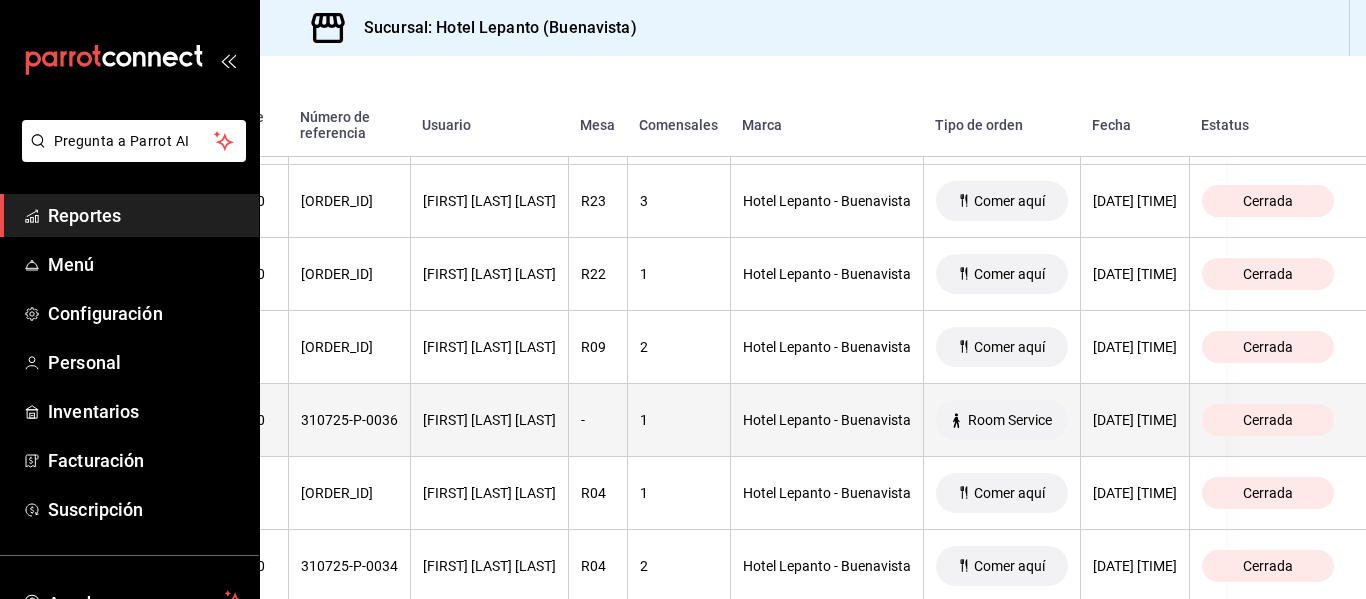 click on "[FIRST] [LAST] [LAST]" at bounding box center [489, 420] 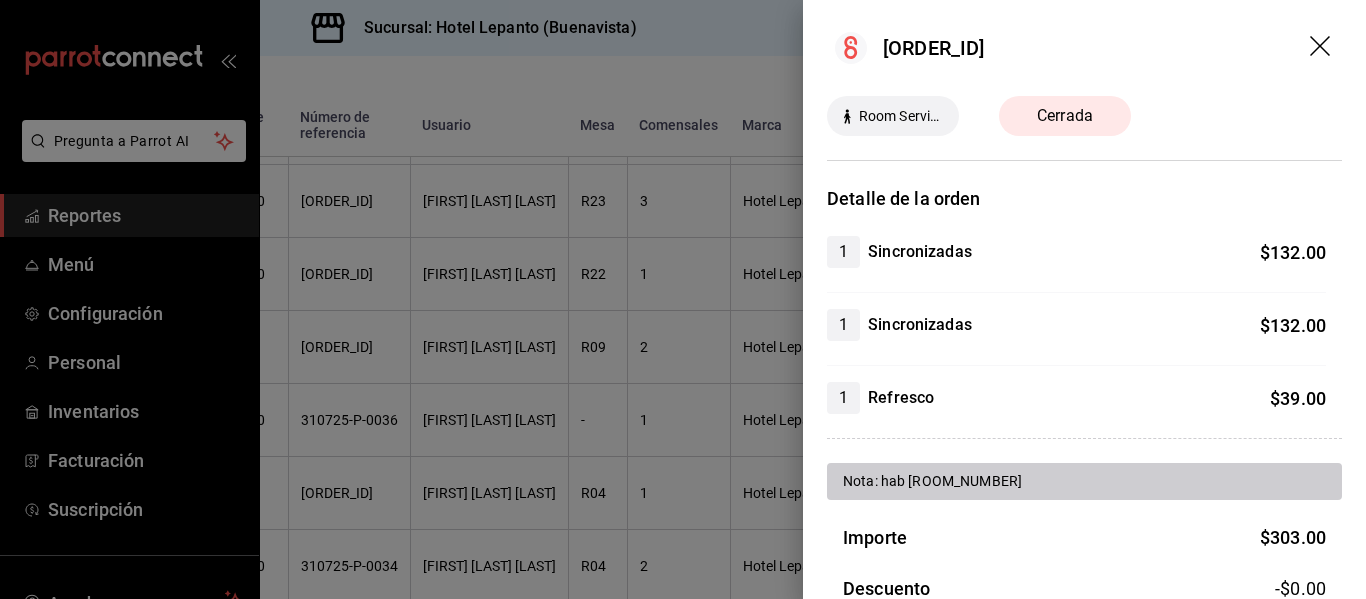click on "[ORDER_ID]" at bounding box center (1084, 48) 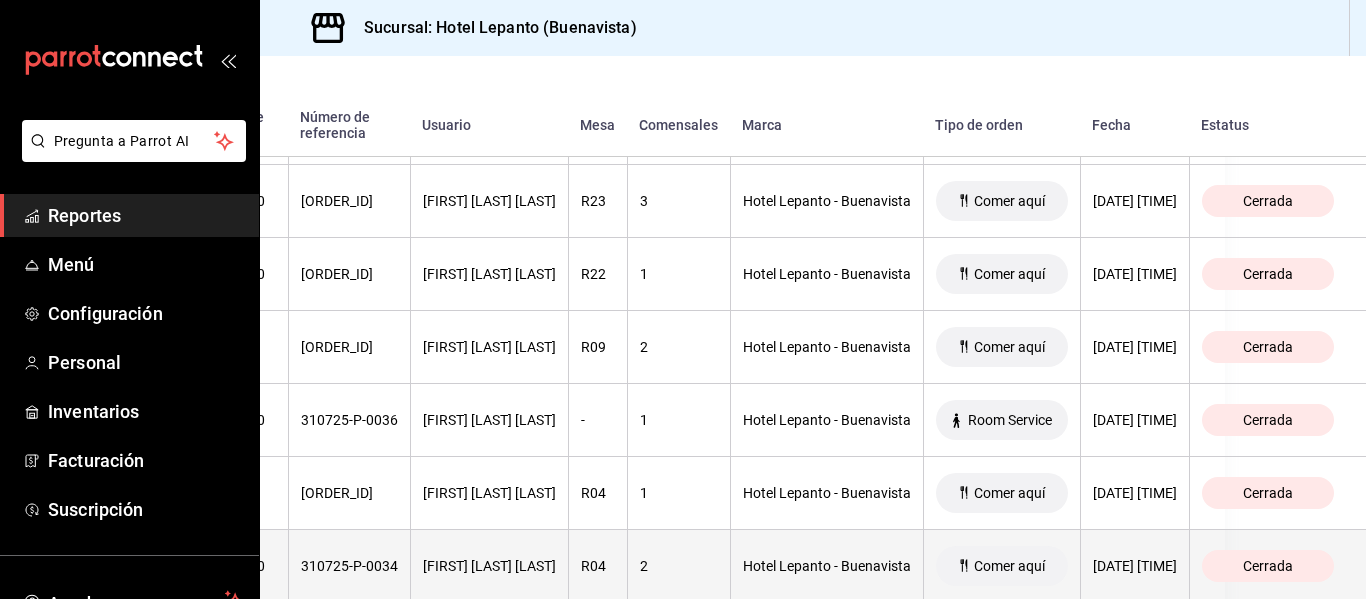 click on "[FIRST] [LAST] [LAST]" at bounding box center (489, 566) 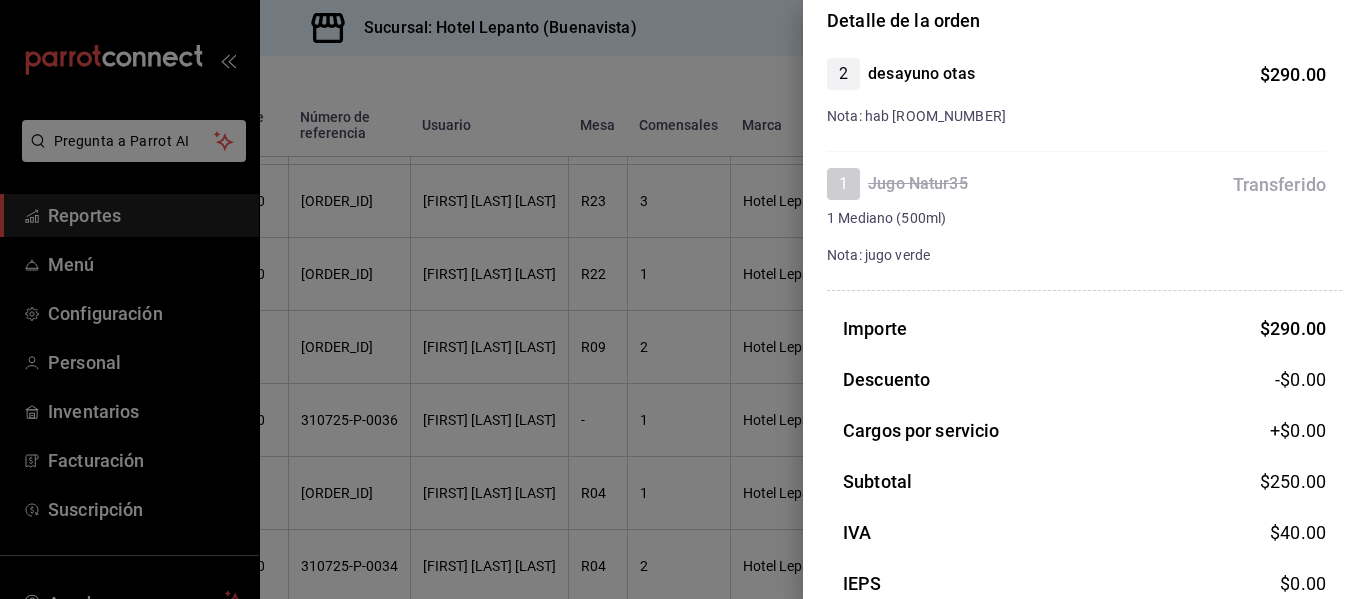 scroll, scrollTop: 0, scrollLeft: 0, axis: both 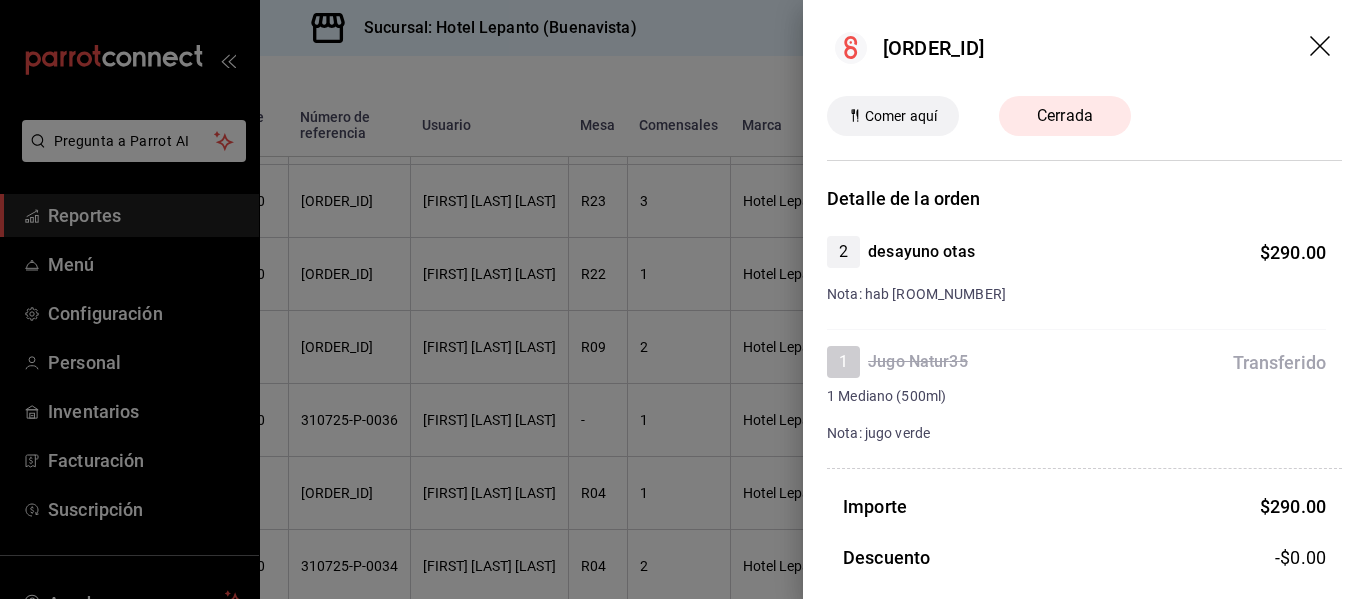 click on "[ORDER_ID]" at bounding box center (1084, 48) 